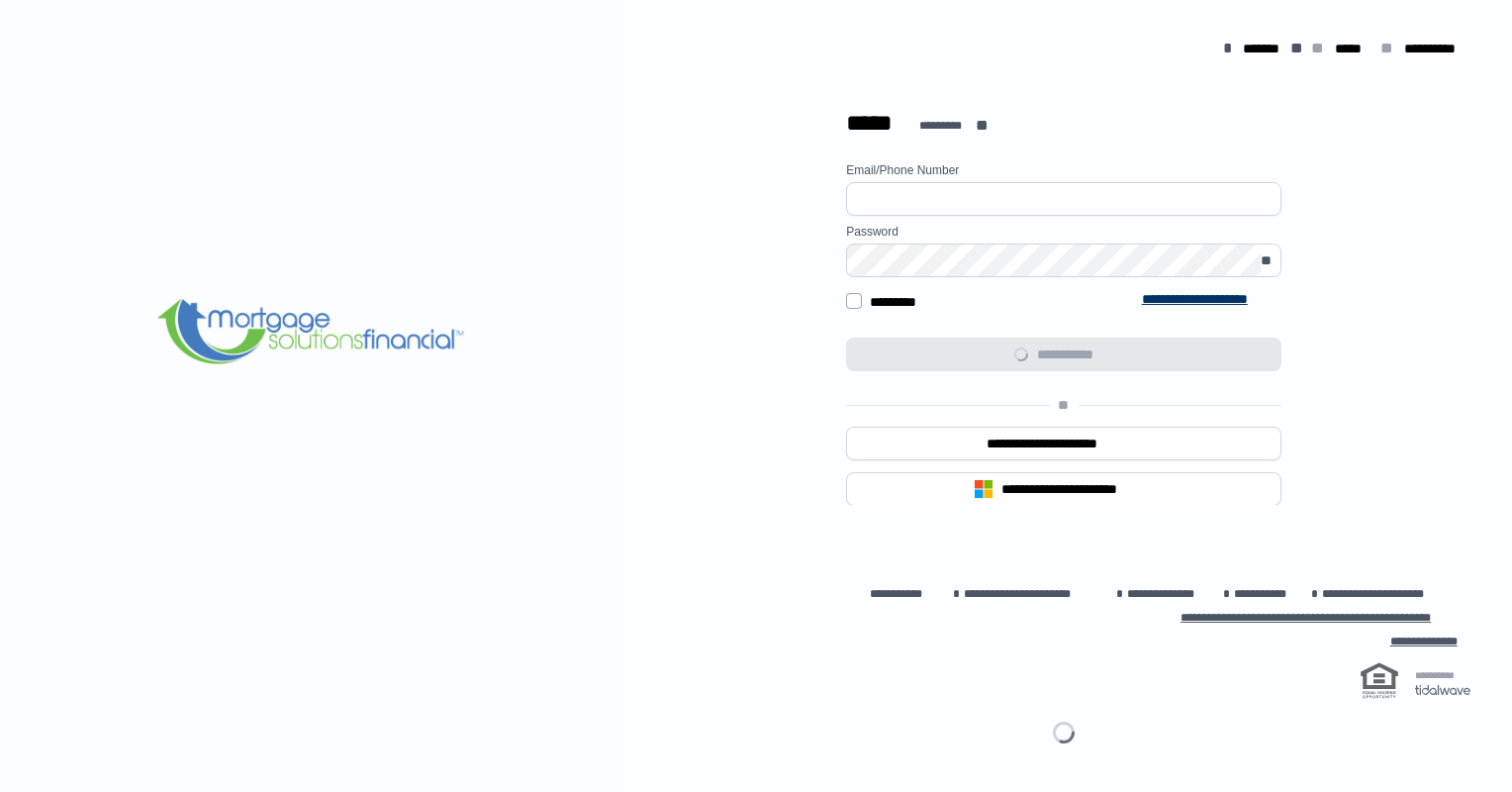 scroll, scrollTop: 0, scrollLeft: 0, axis: both 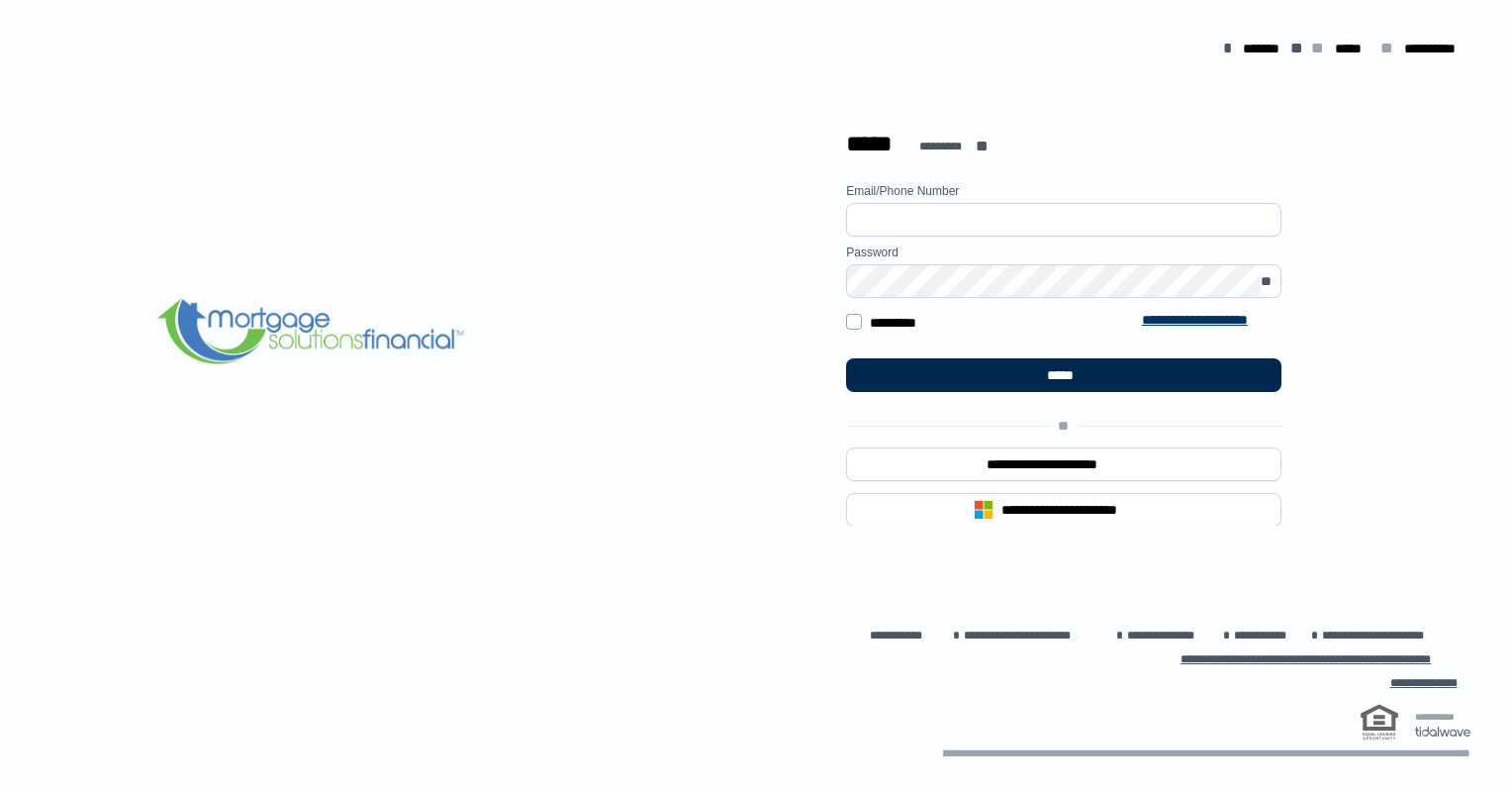 type on "**********" 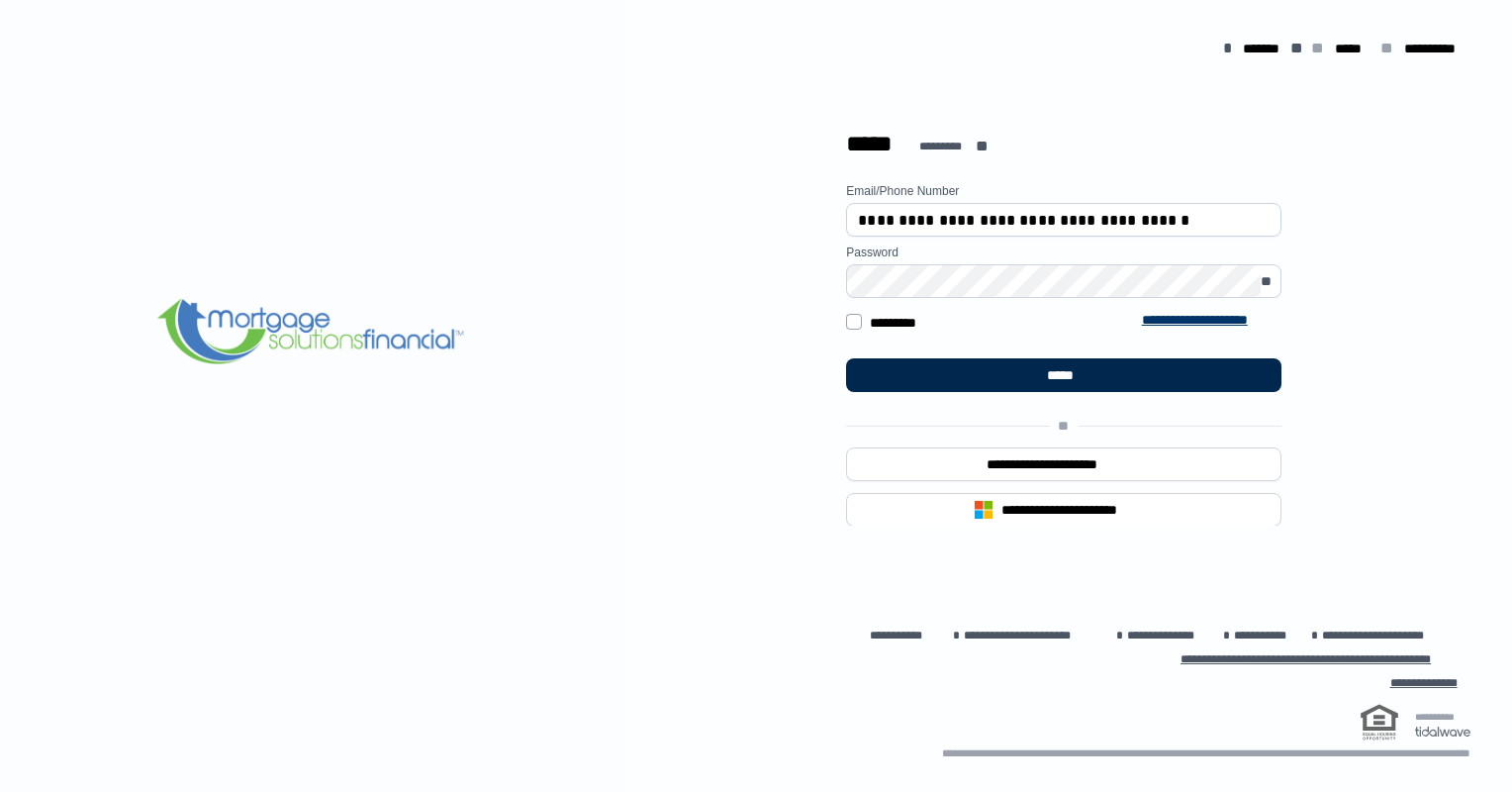click on "*****" at bounding box center (1064, 375) 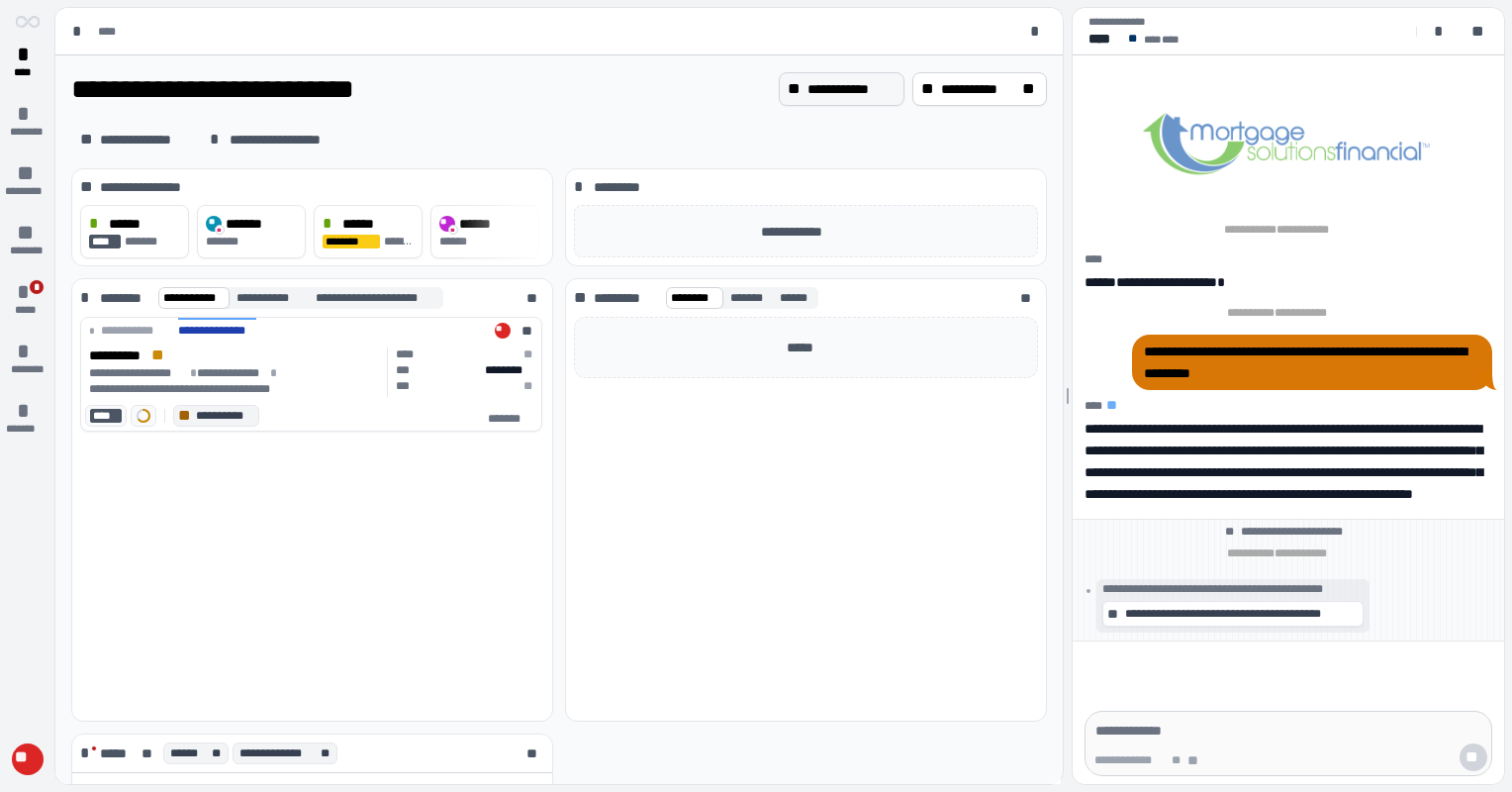 click on "**********" at bounding box center [851, 89] 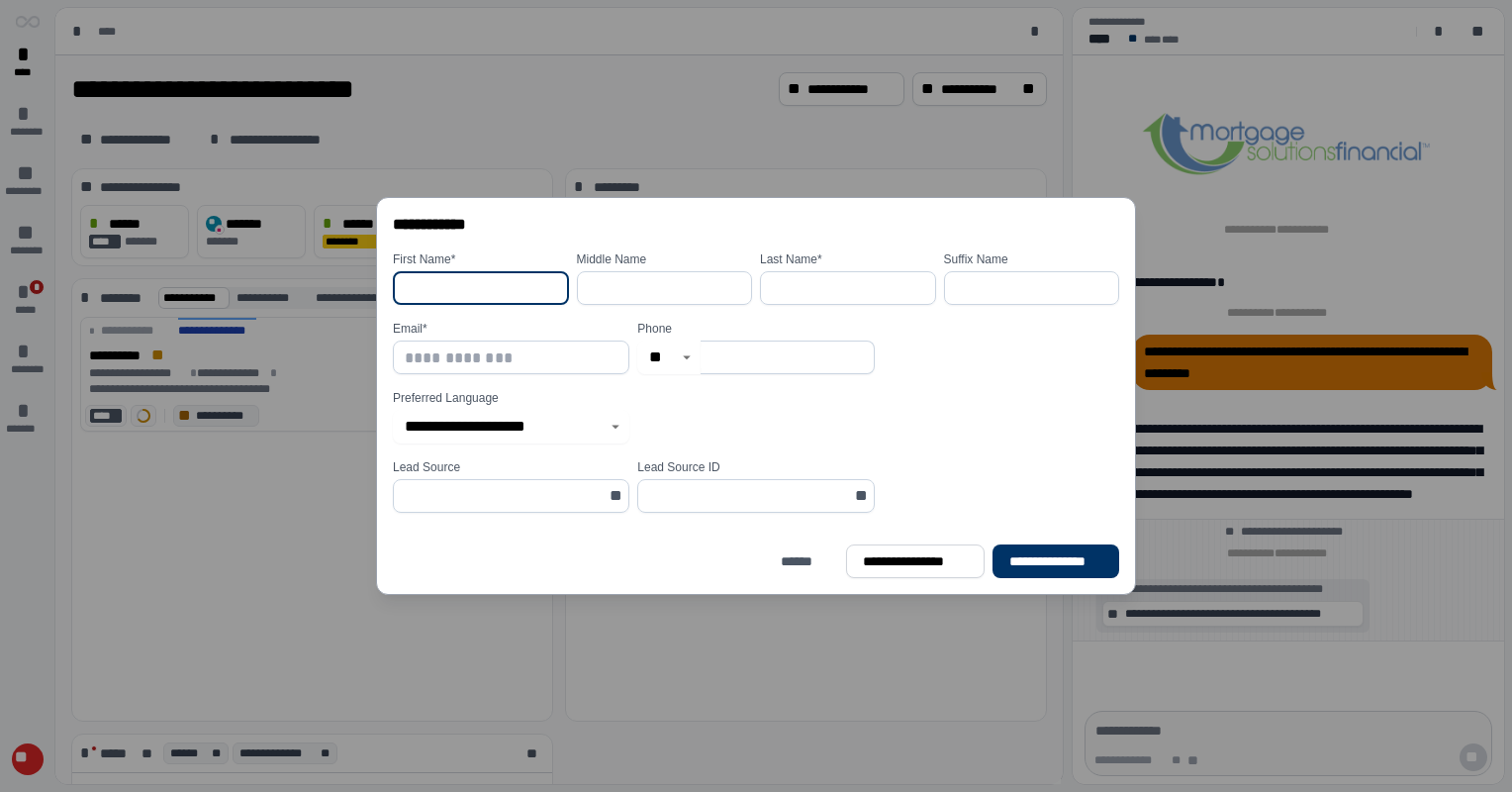 click at bounding box center (481, 288) 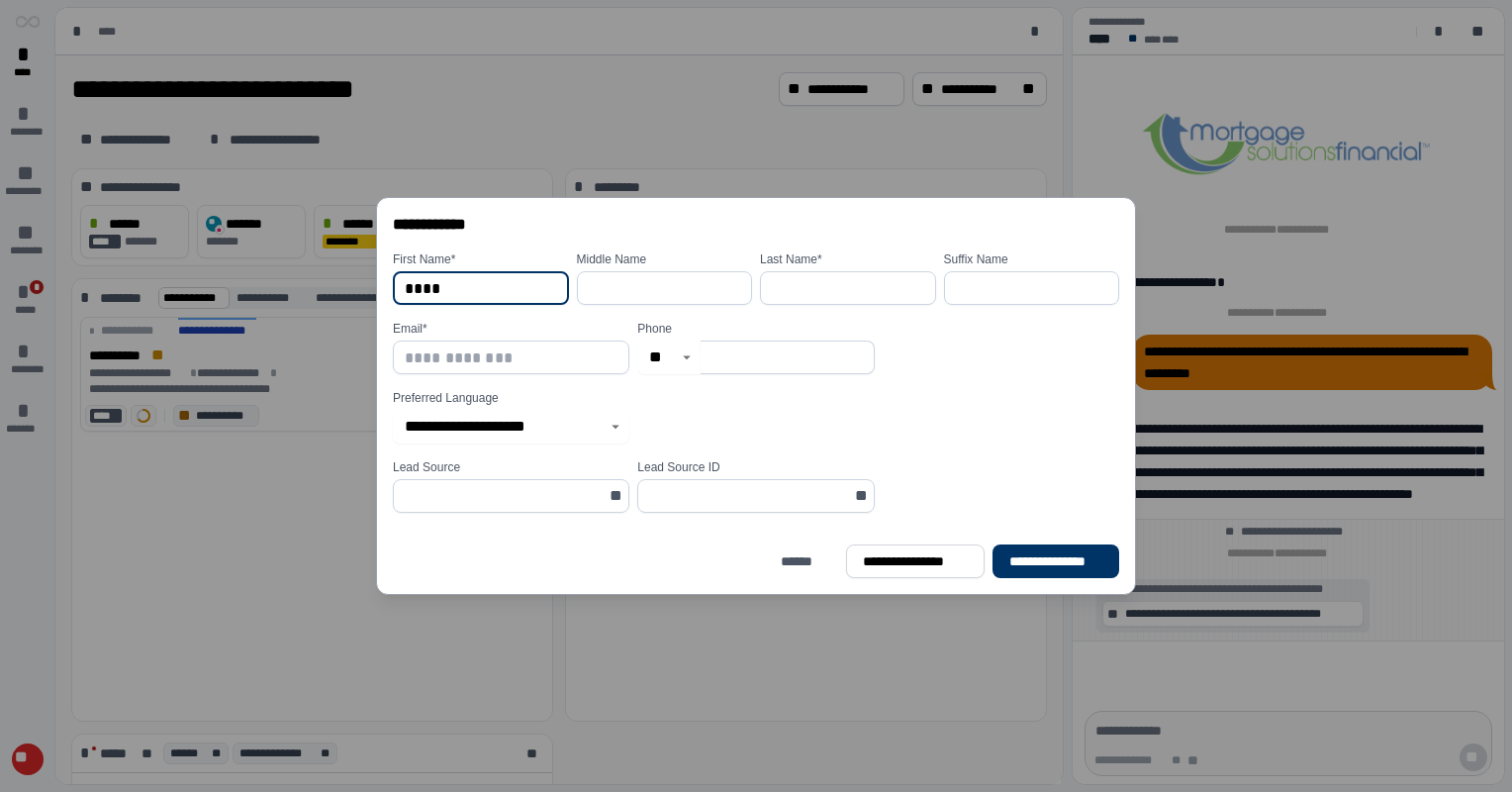 type on "****" 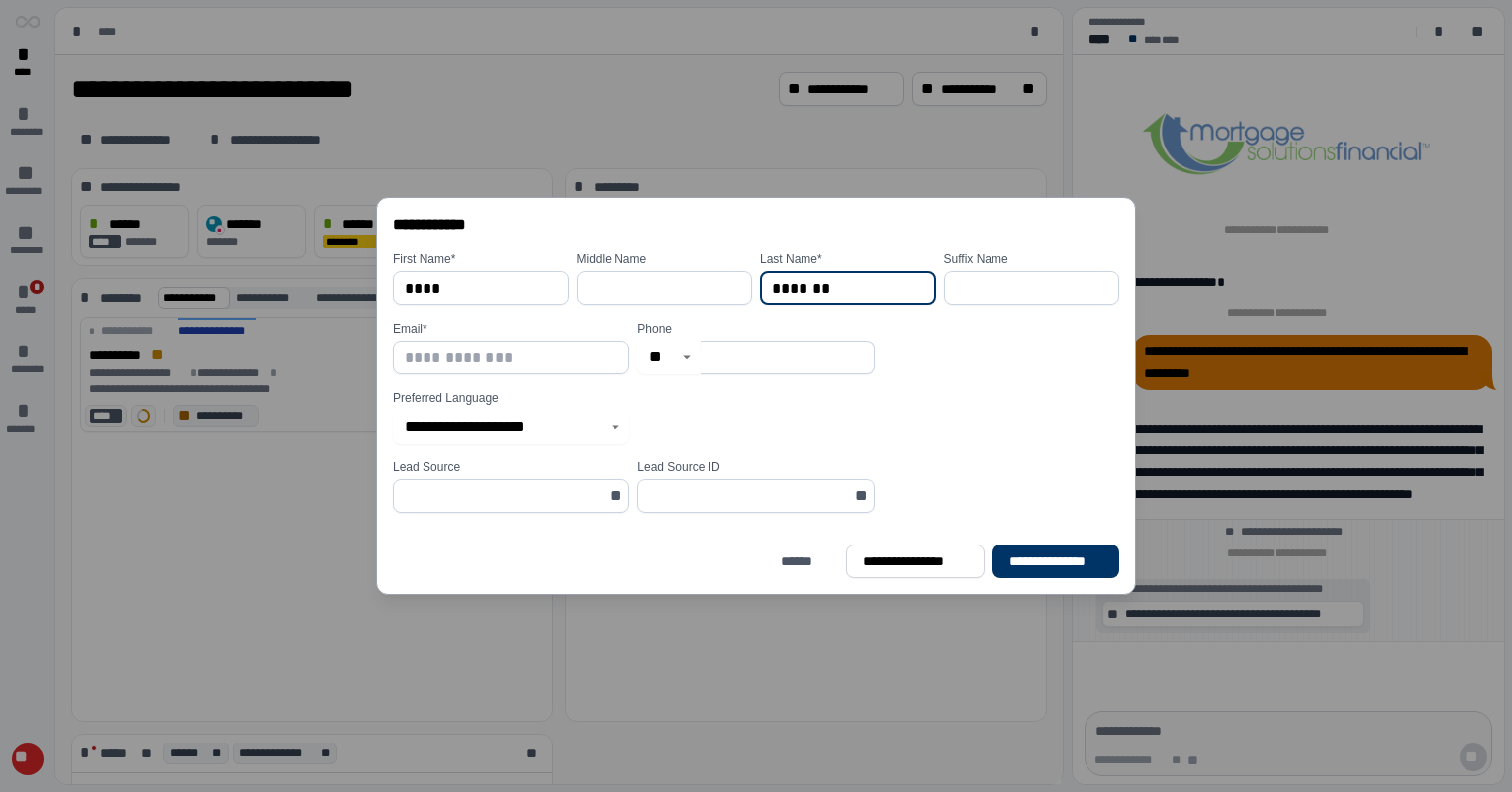 type on "*******" 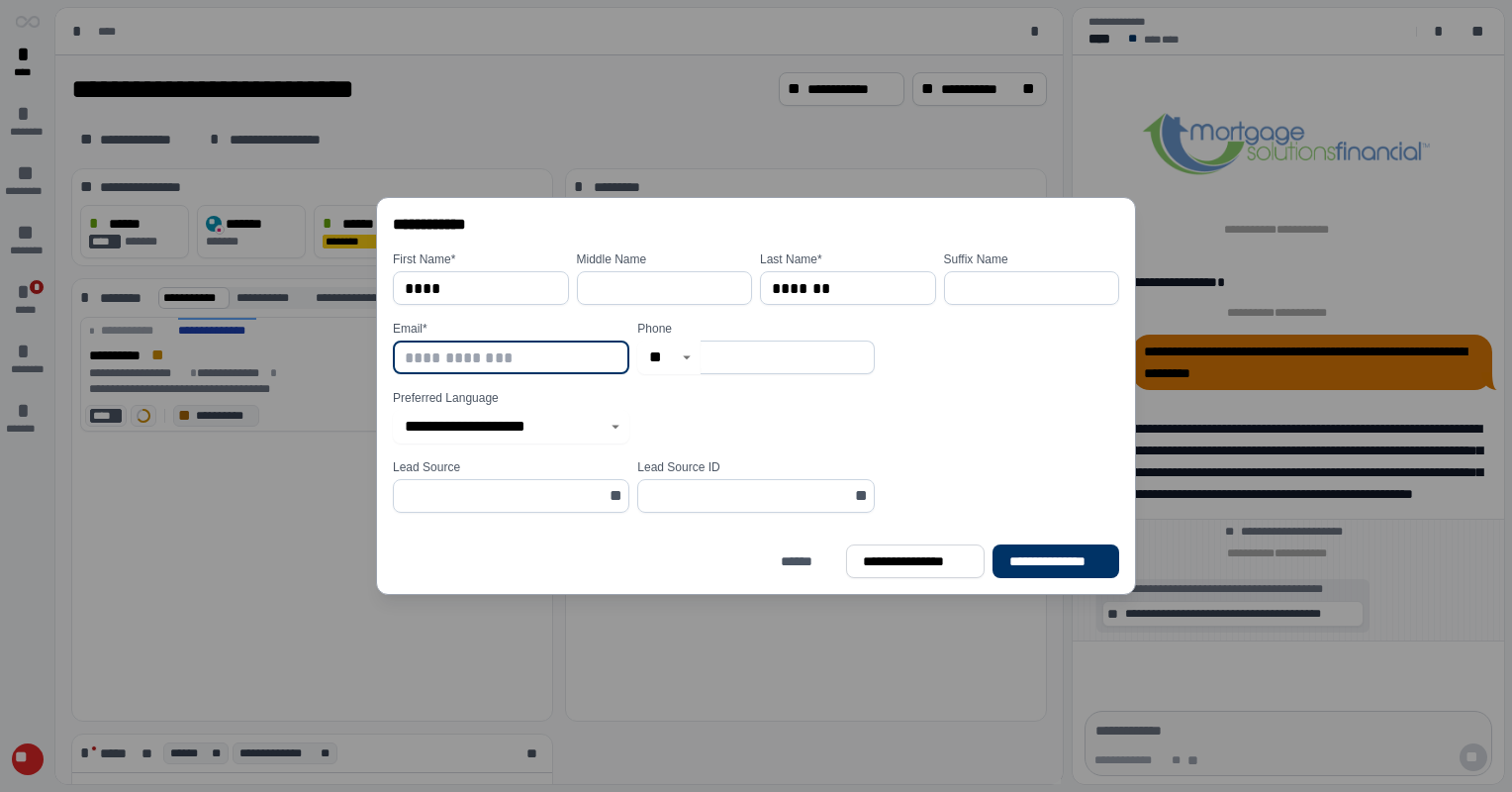 click at bounding box center [511, 357] 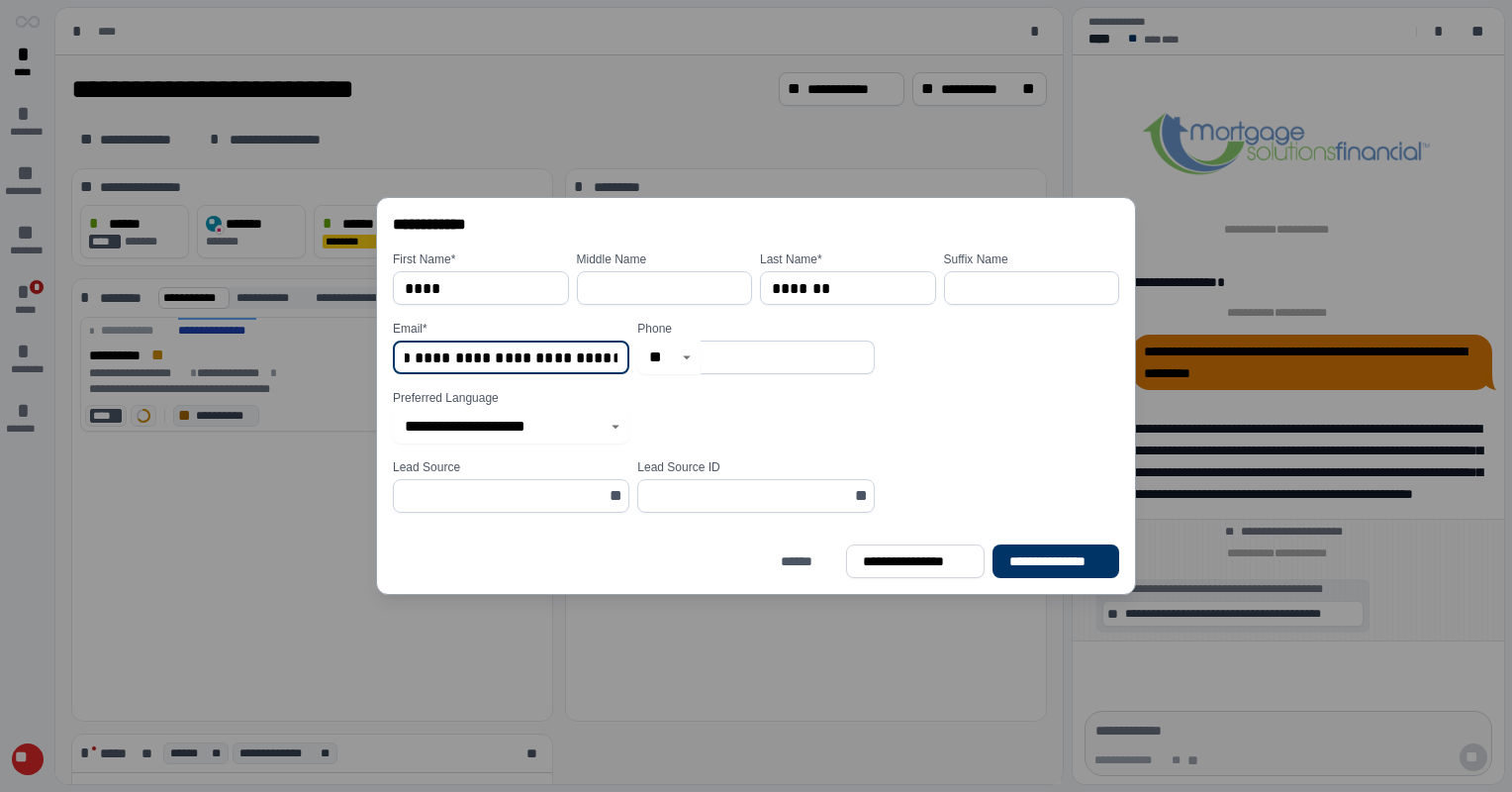 scroll, scrollTop: 0, scrollLeft: 142, axis: horizontal 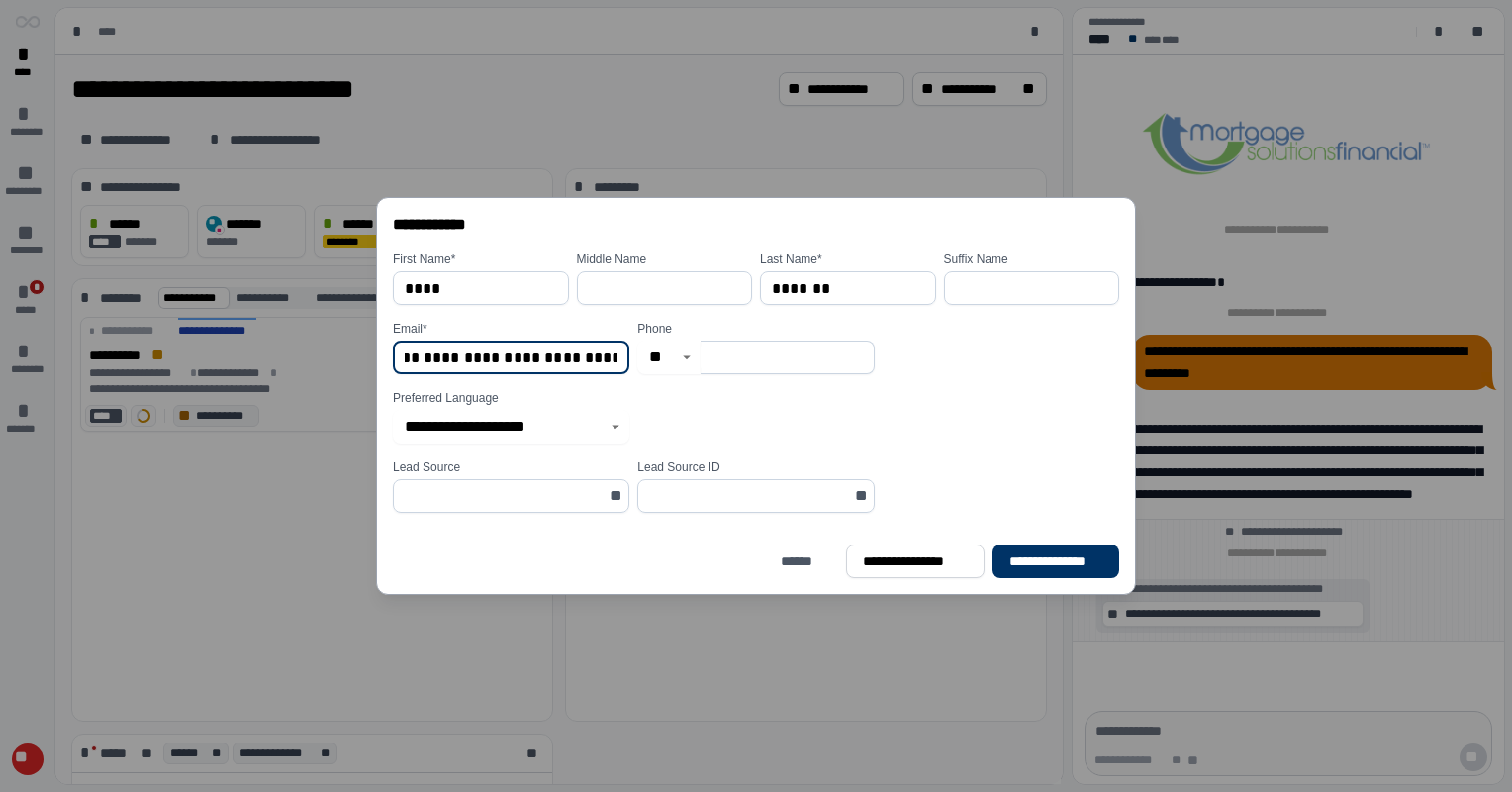type on "**********" 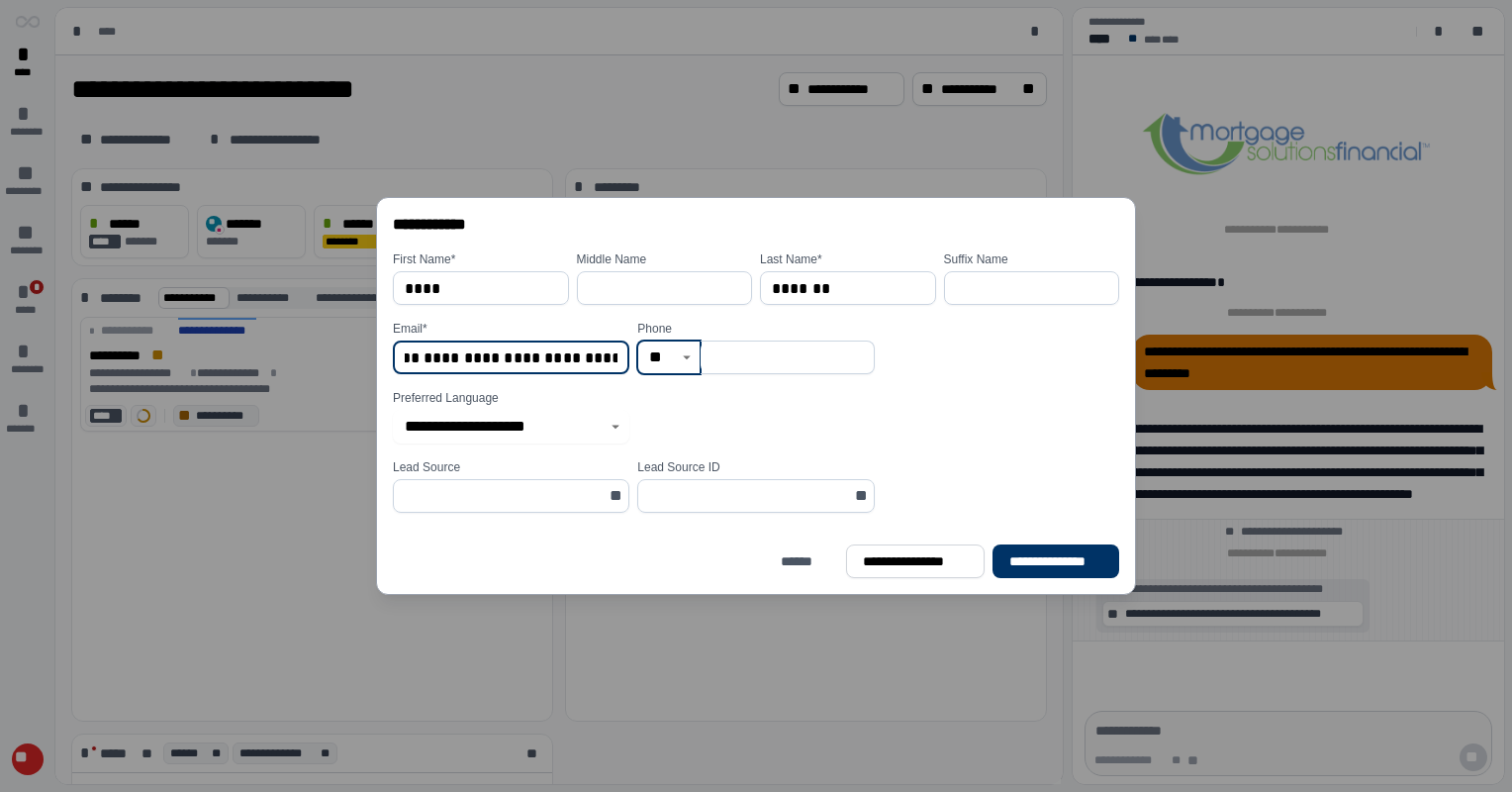 scroll, scrollTop: 0, scrollLeft: 0, axis: both 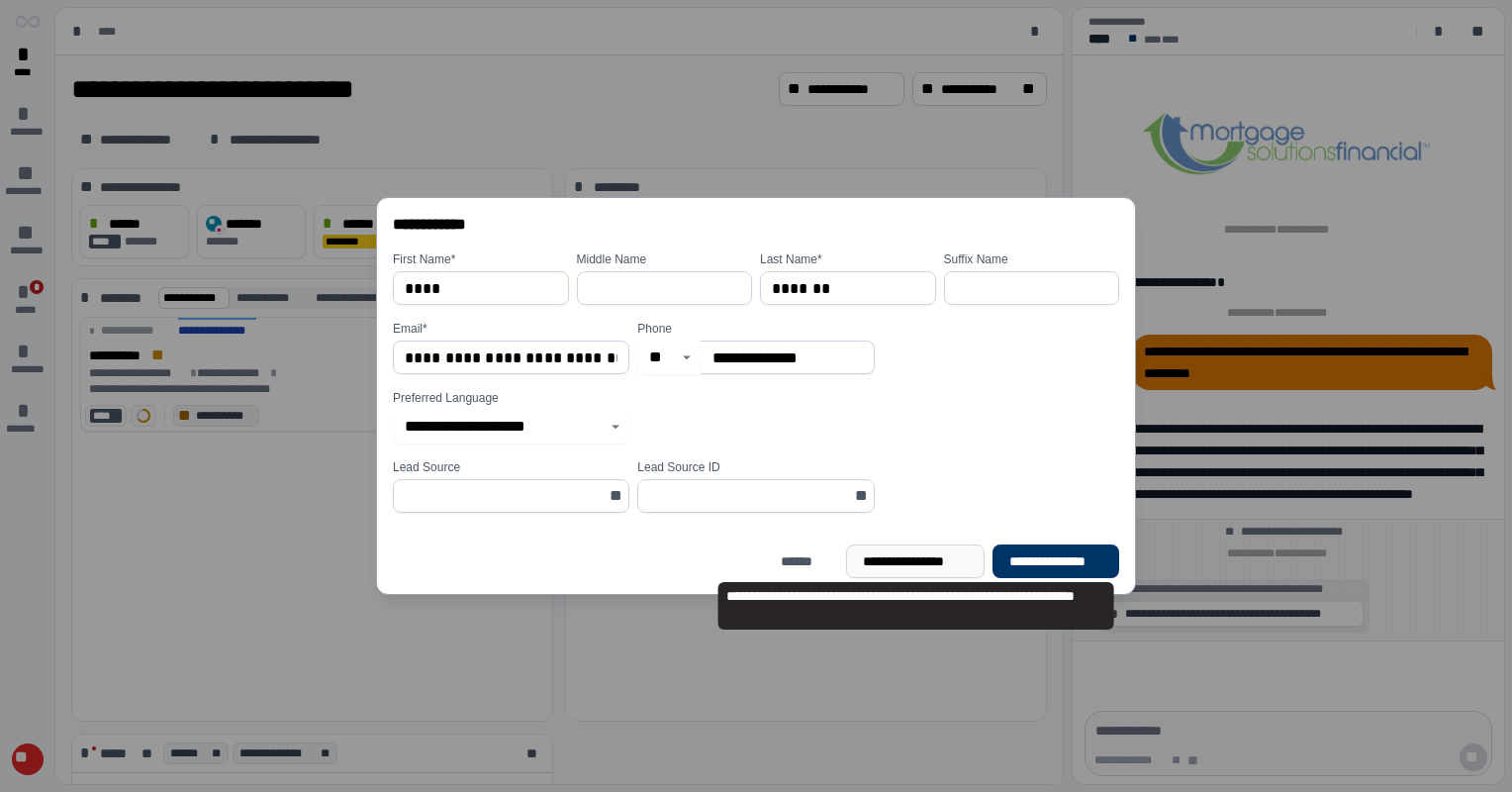 type on "**********" 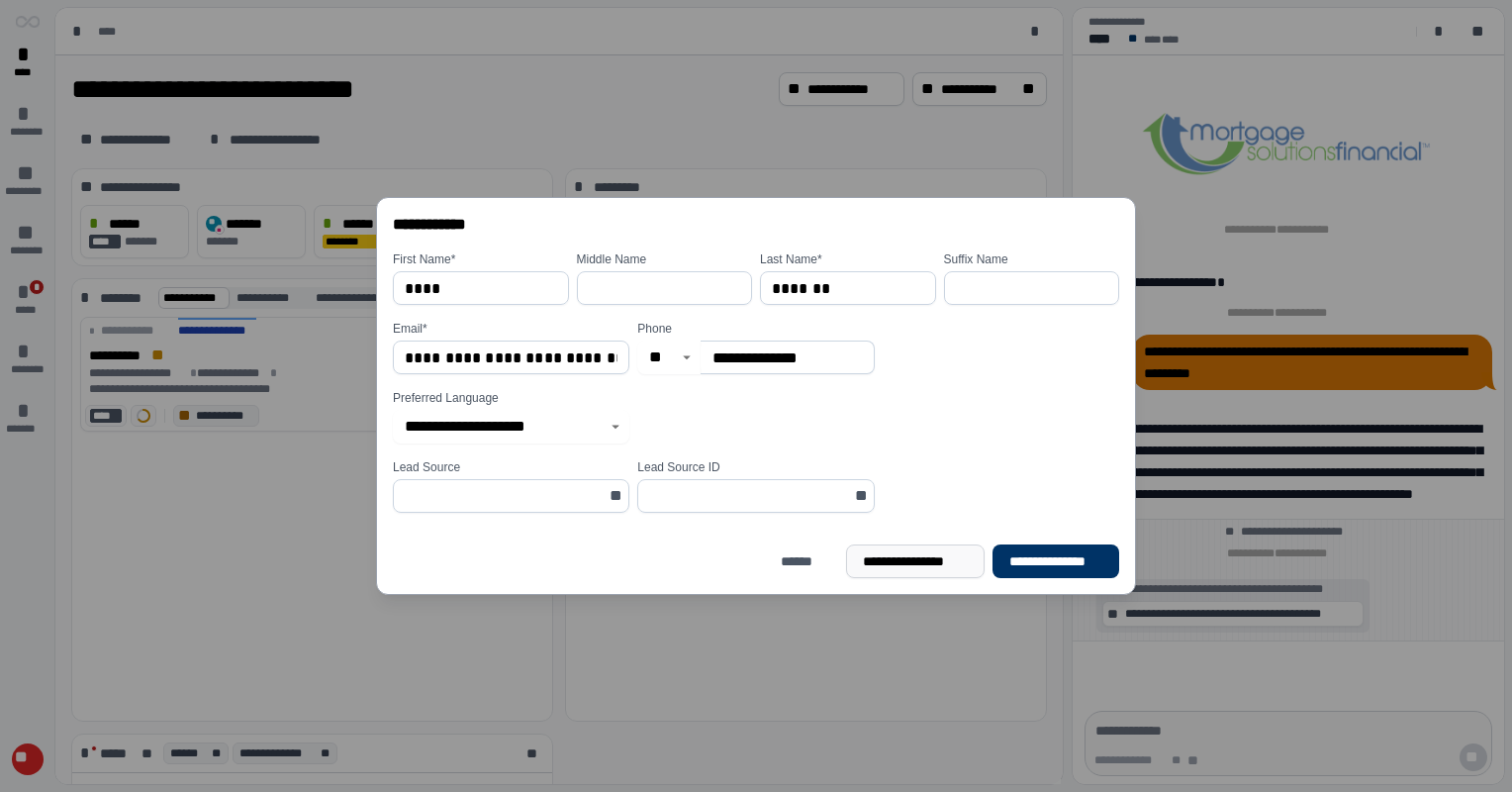 click on "**********" at bounding box center [915, 561] 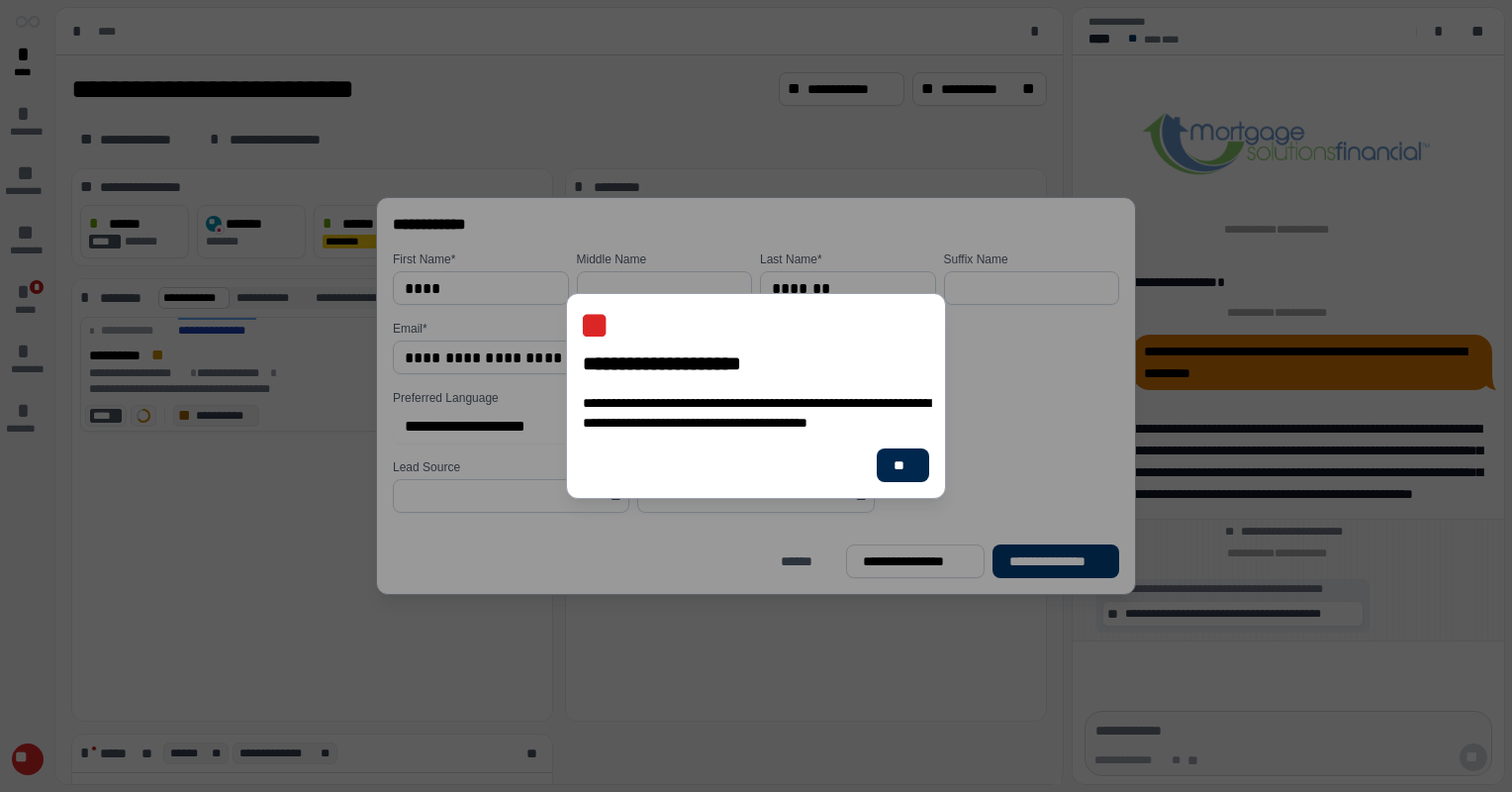 click on "**" at bounding box center [902, 465] 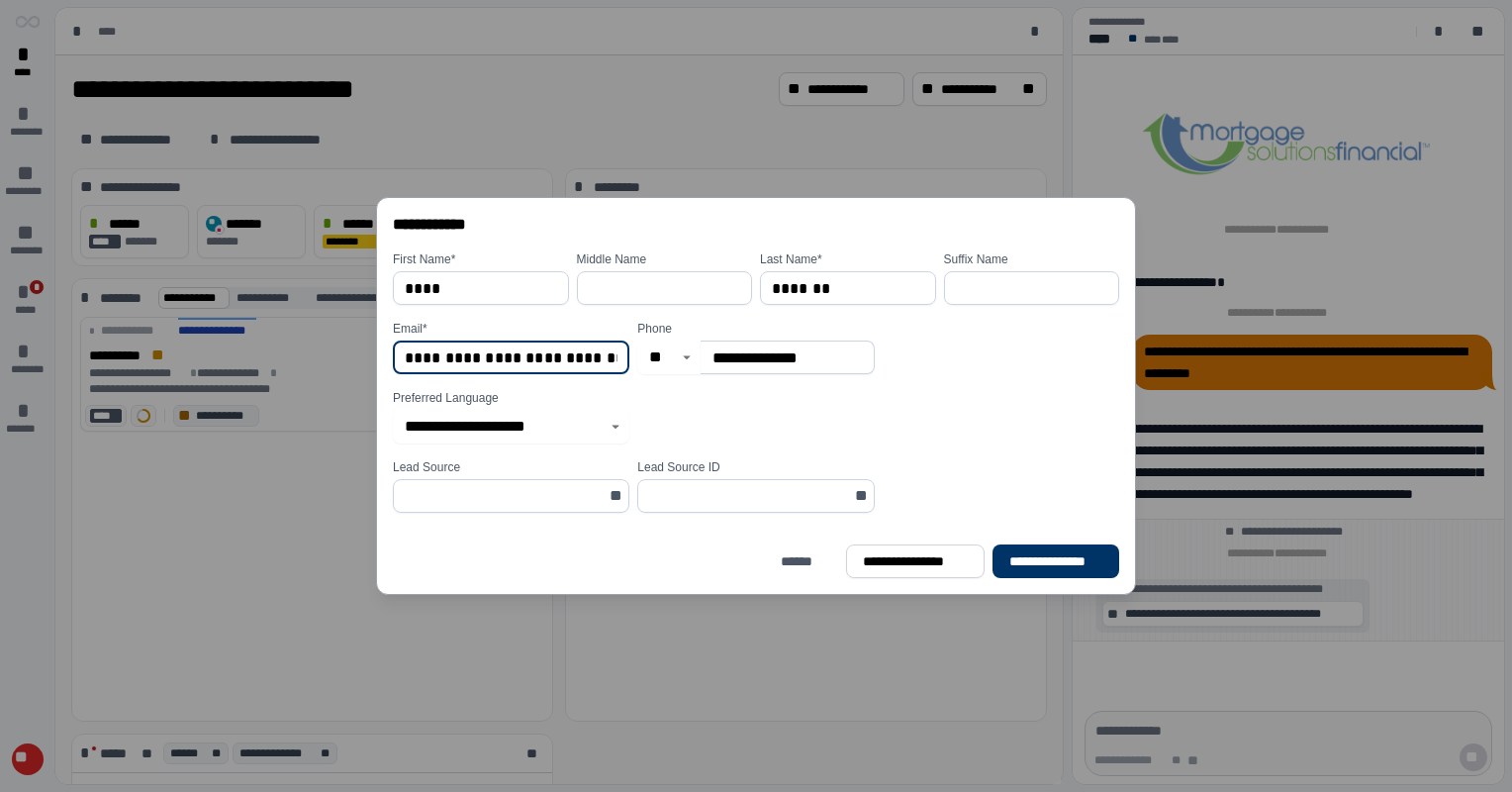 click on "**********" at bounding box center (511, 357) 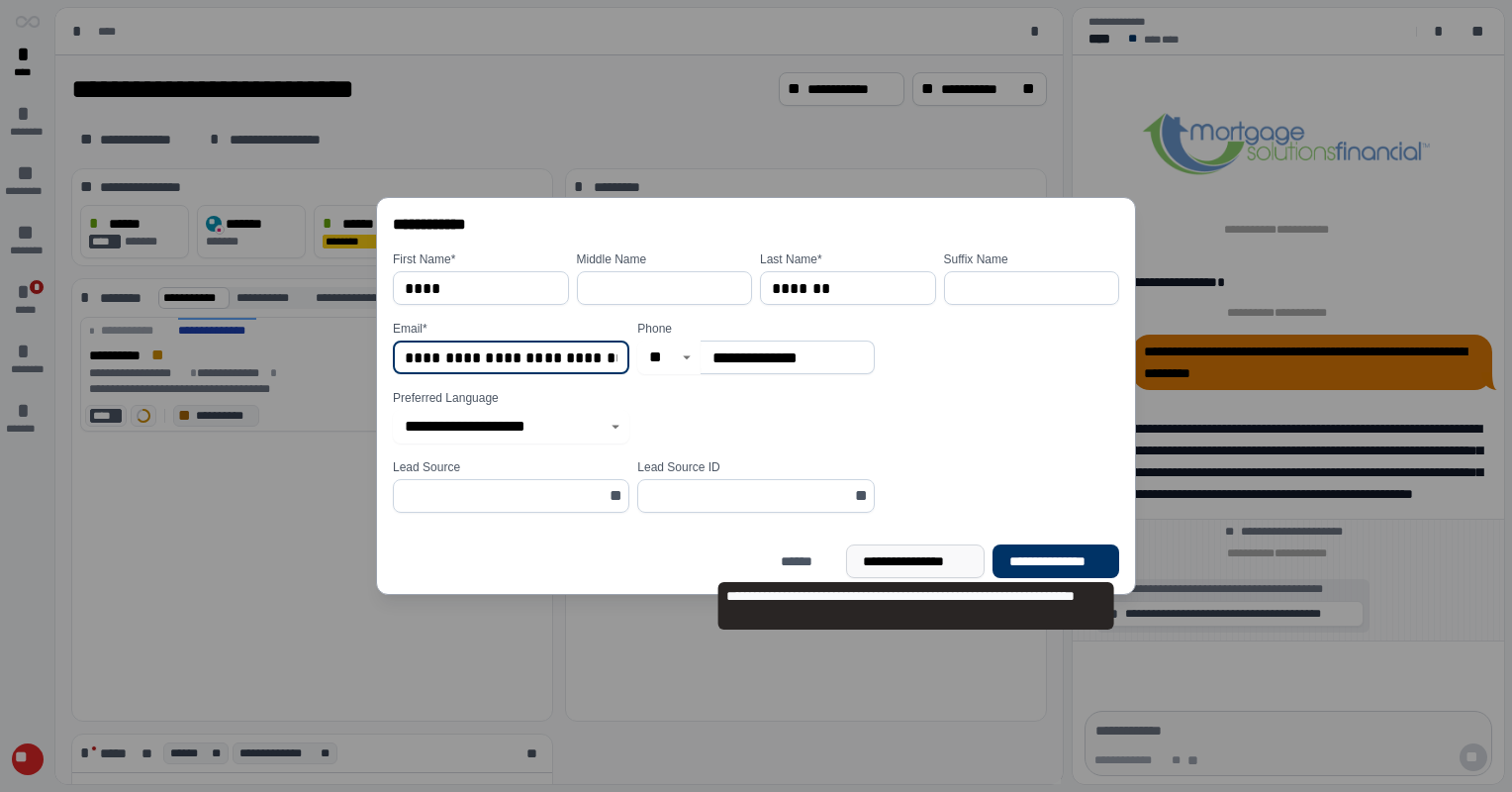 type on "**********" 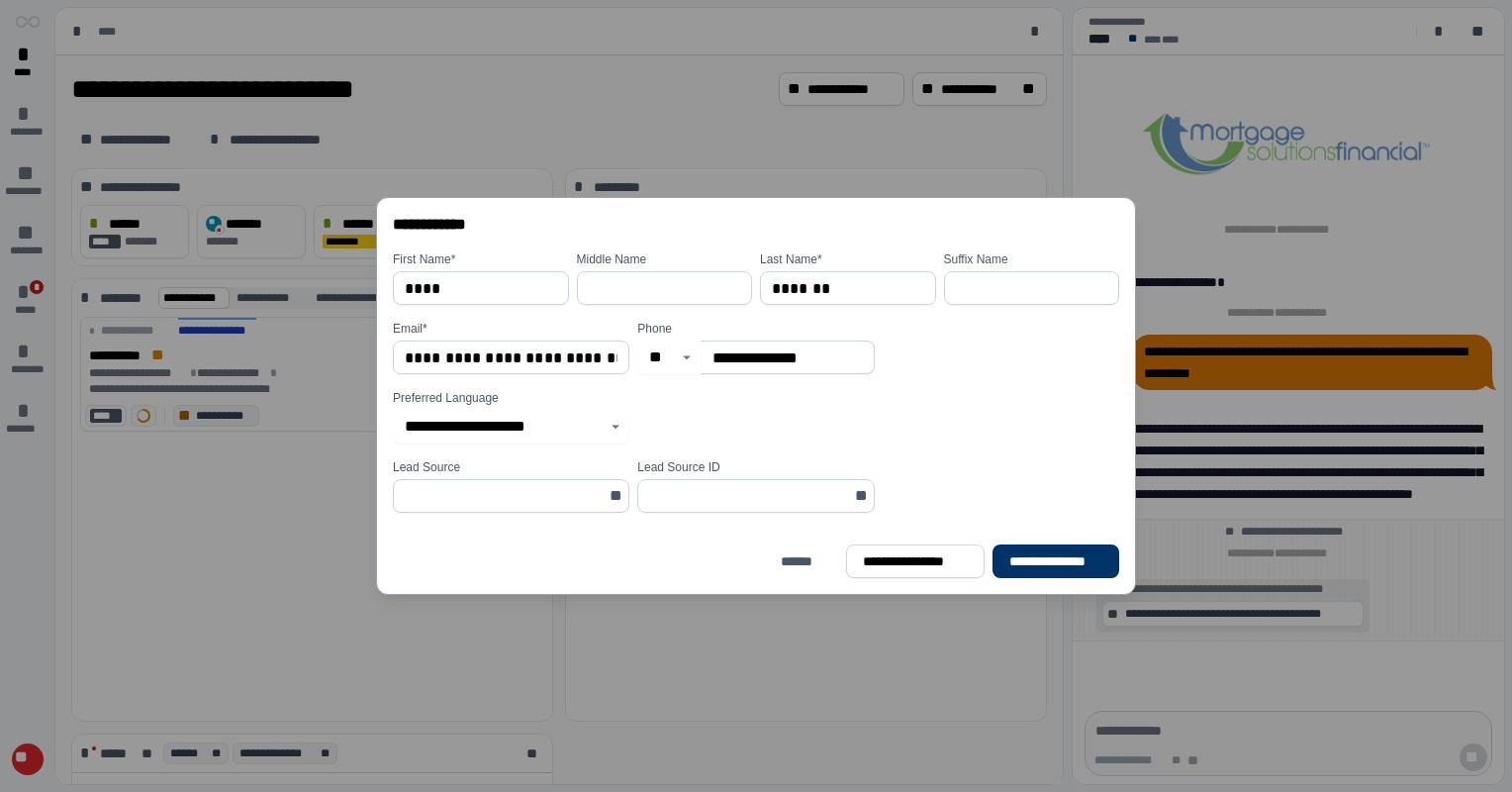 click on "**********" at bounding box center [915, 561] 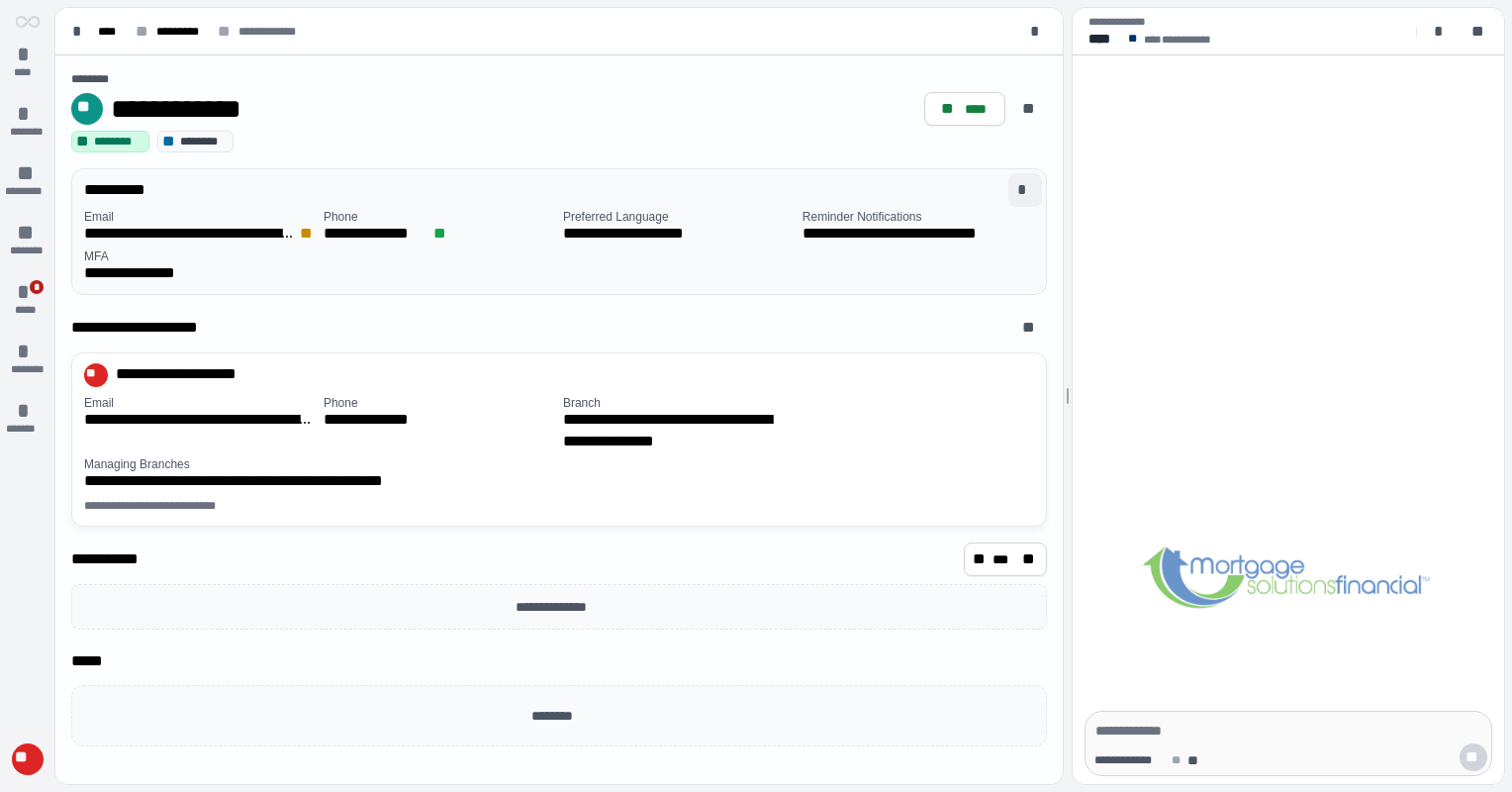 click on "*" at bounding box center (1025, 190) 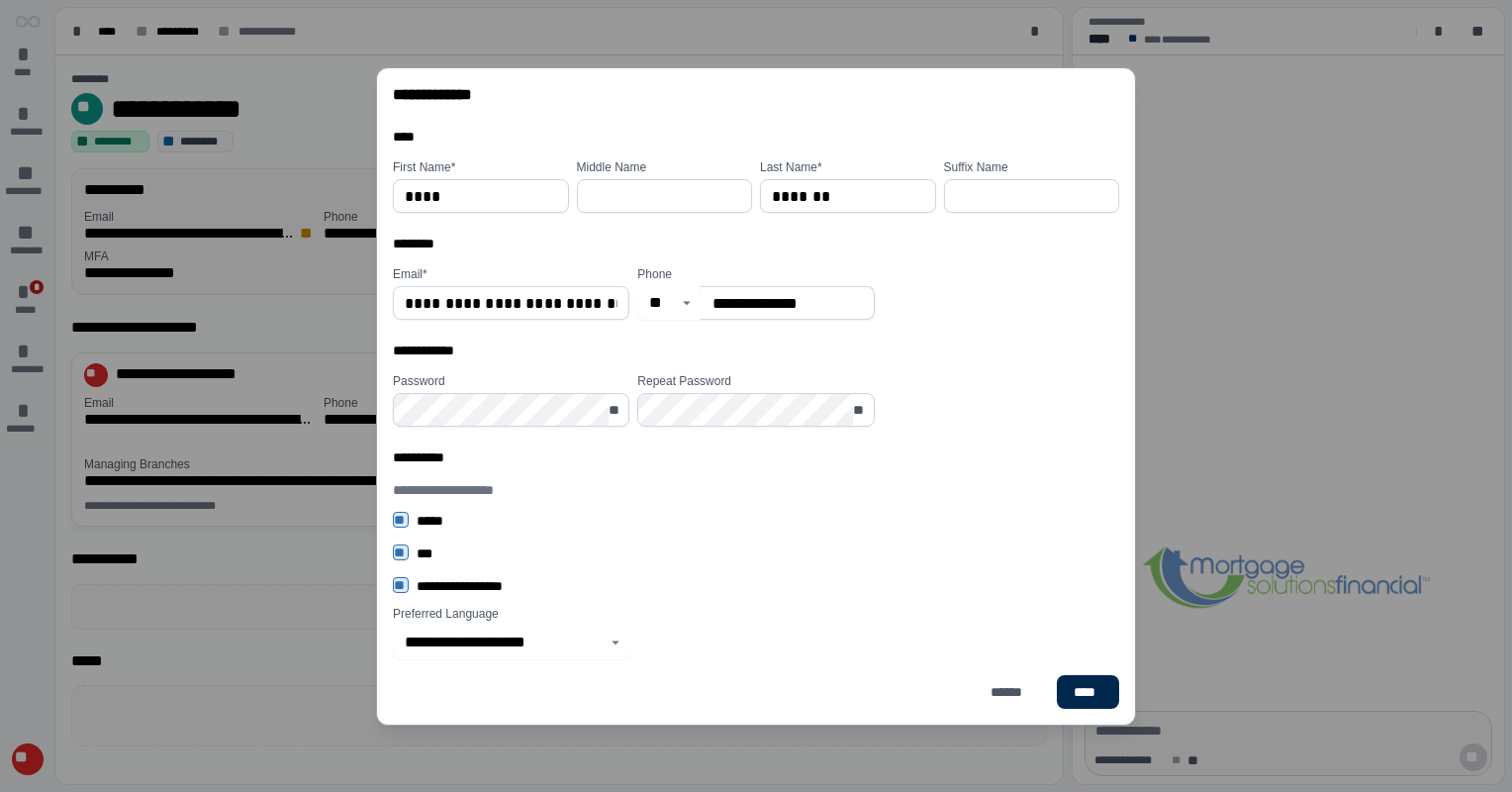 click on "****" at bounding box center [1087, 692] 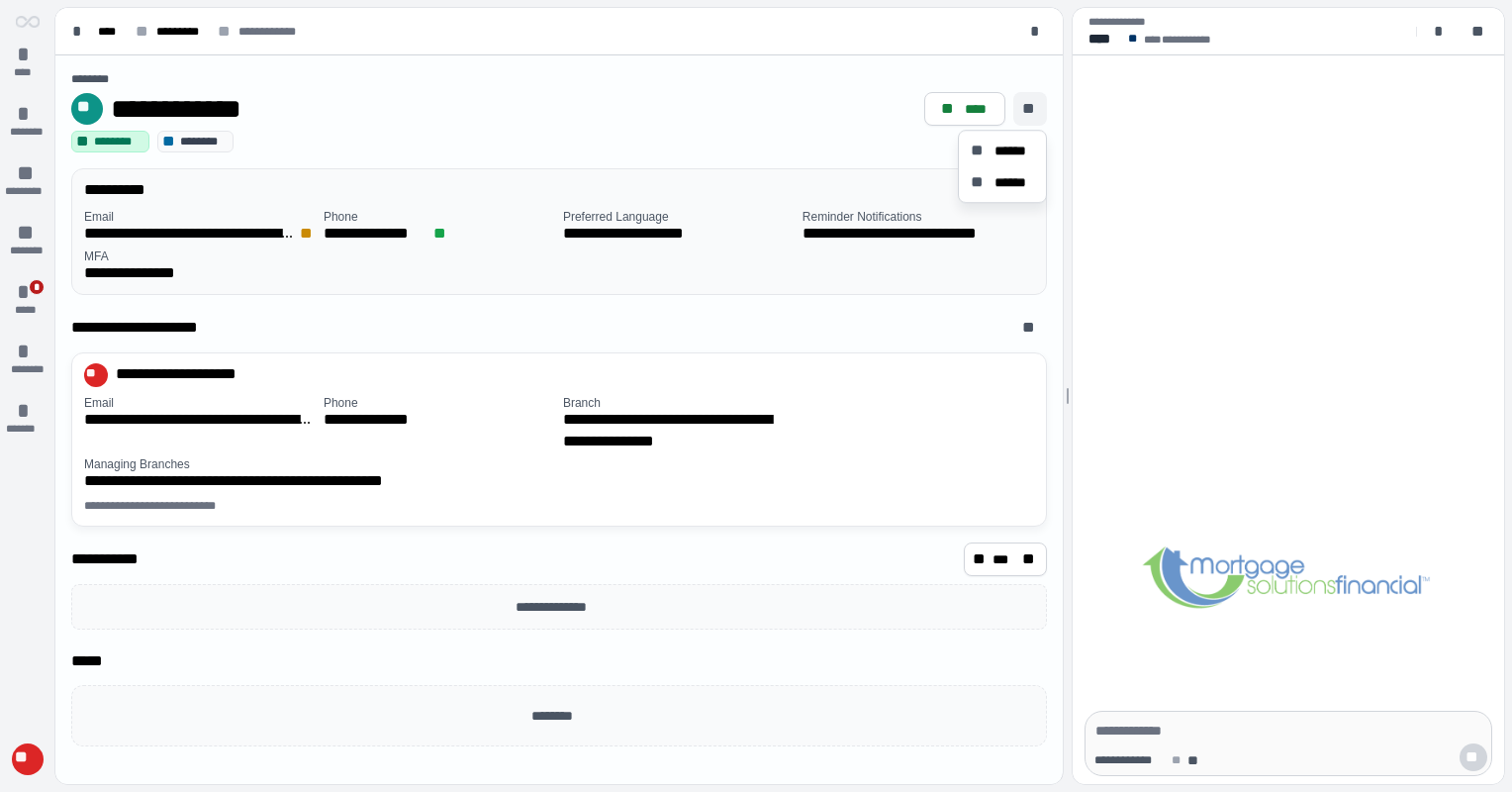 click on "**" at bounding box center (1030, 109) 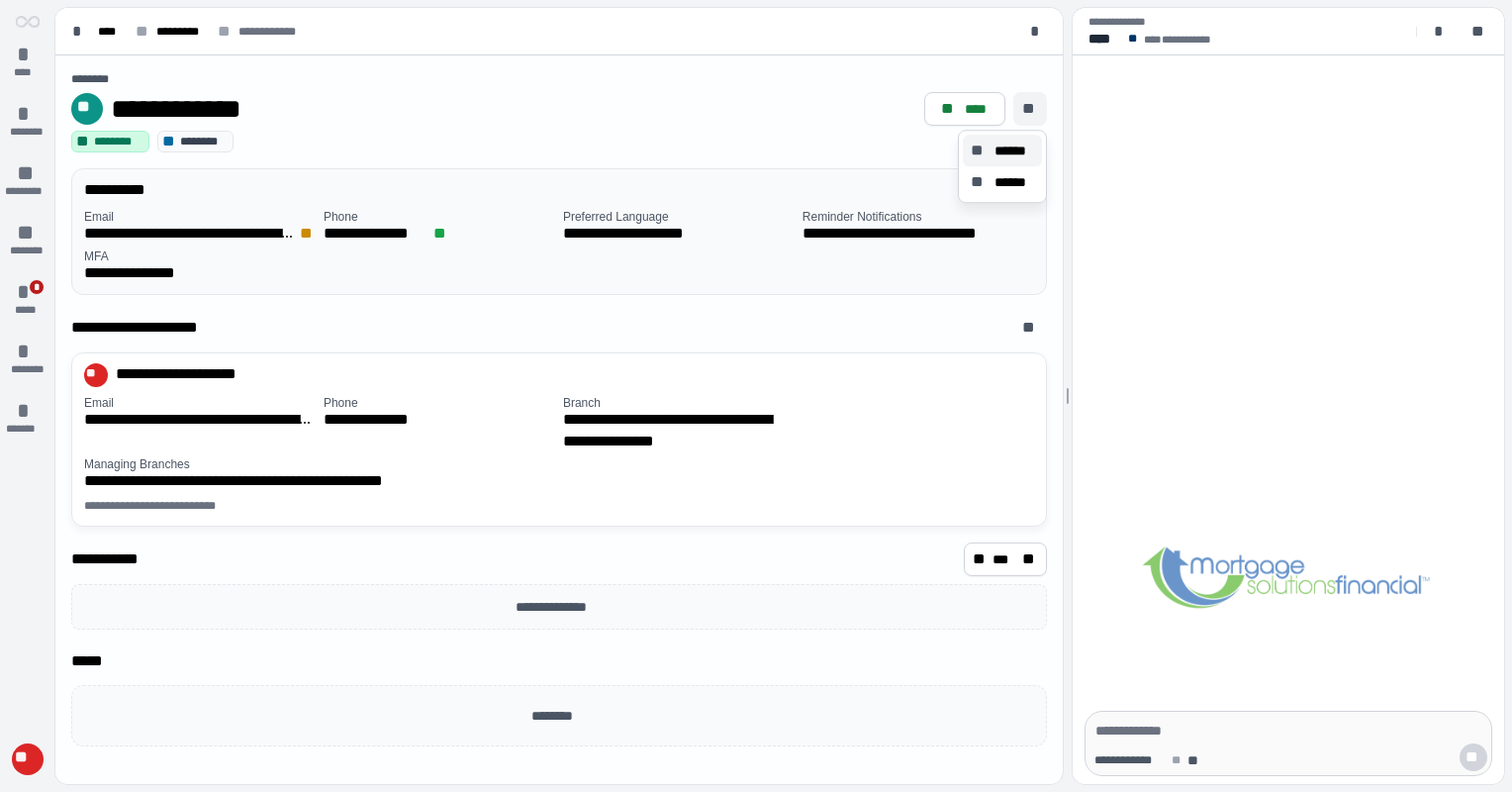click on "******" at bounding box center [1011, 150] 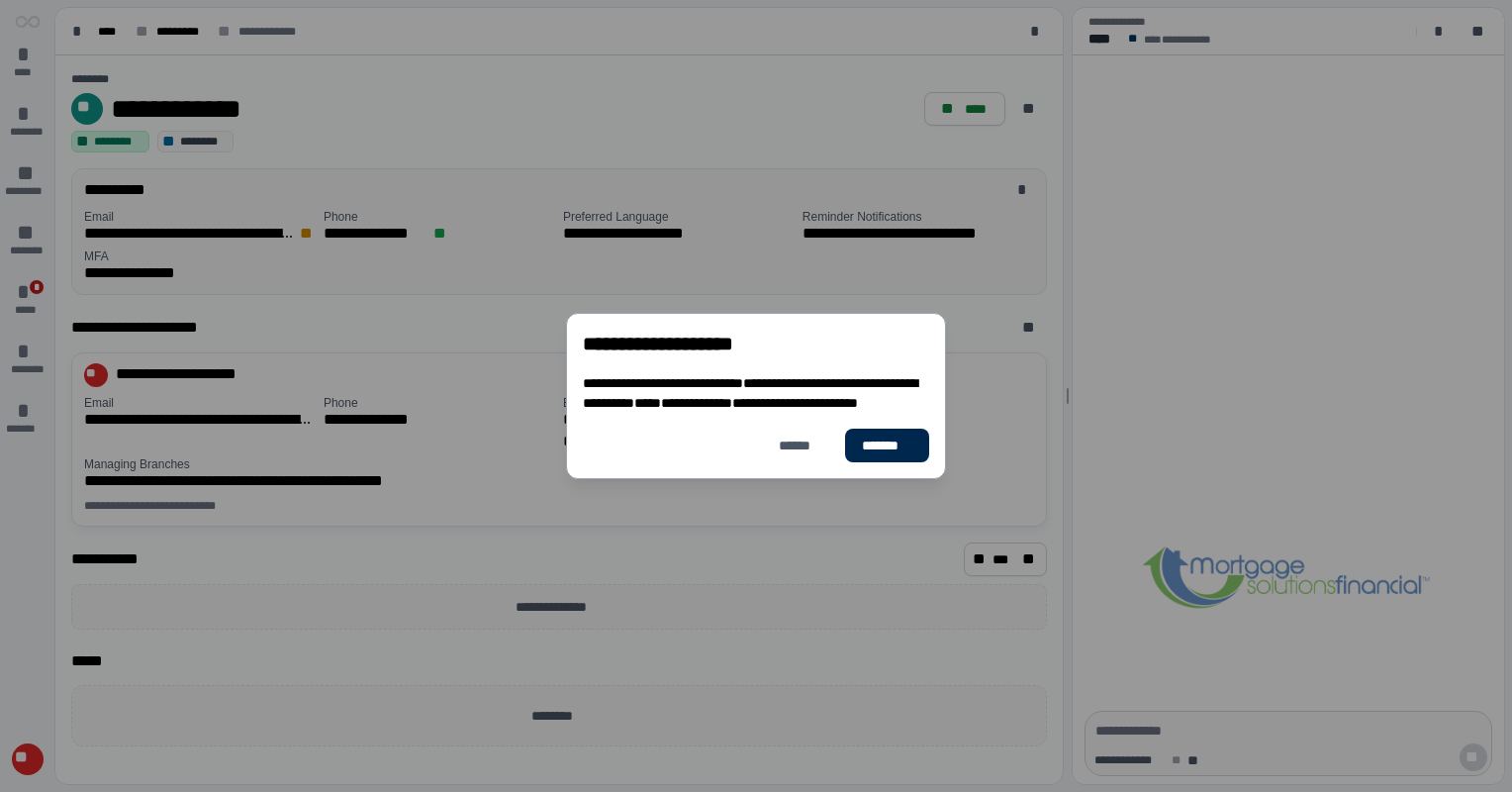 click on "*******" at bounding box center (887, 446) 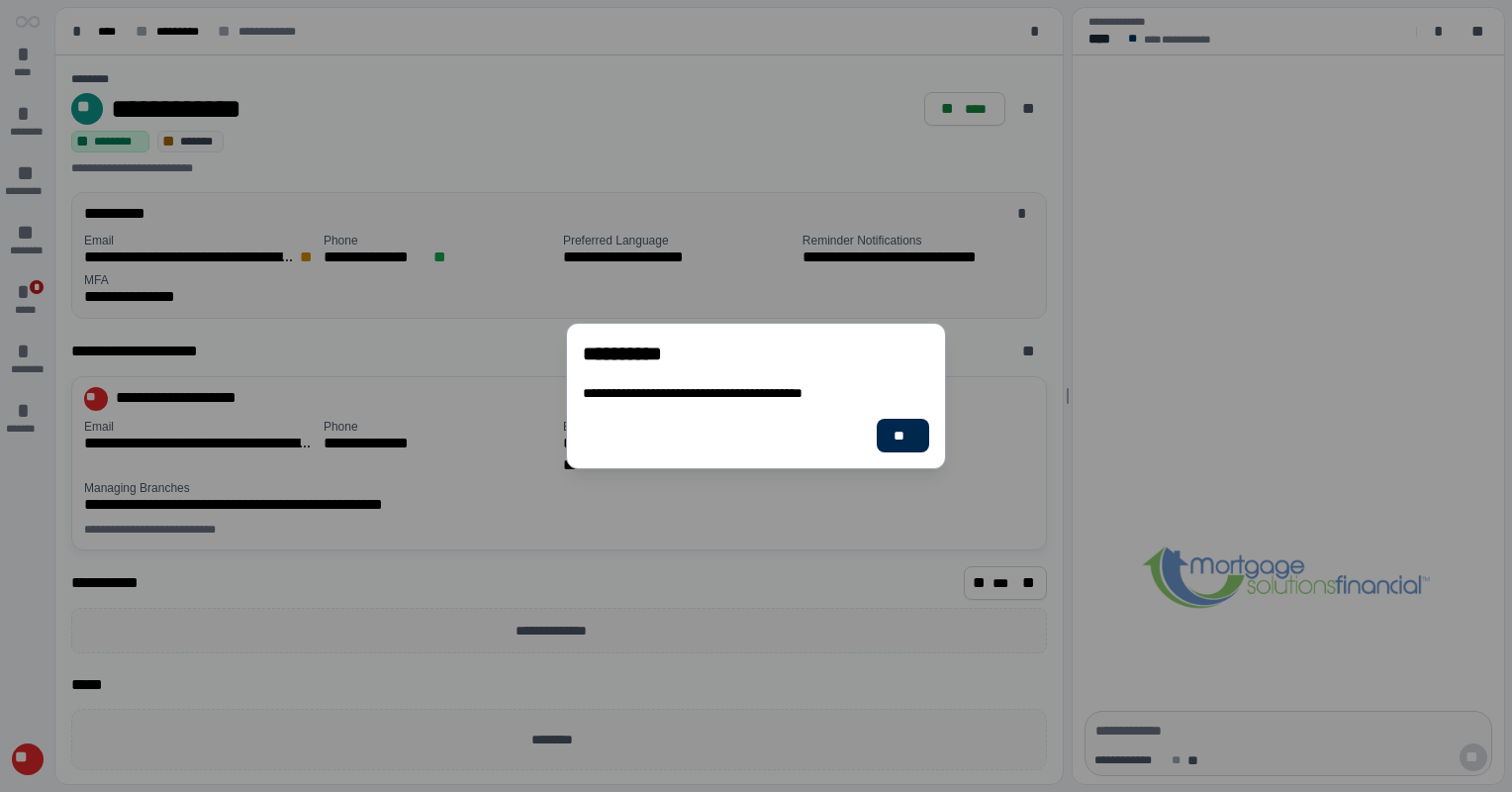 click on "**" at bounding box center [902, 436] 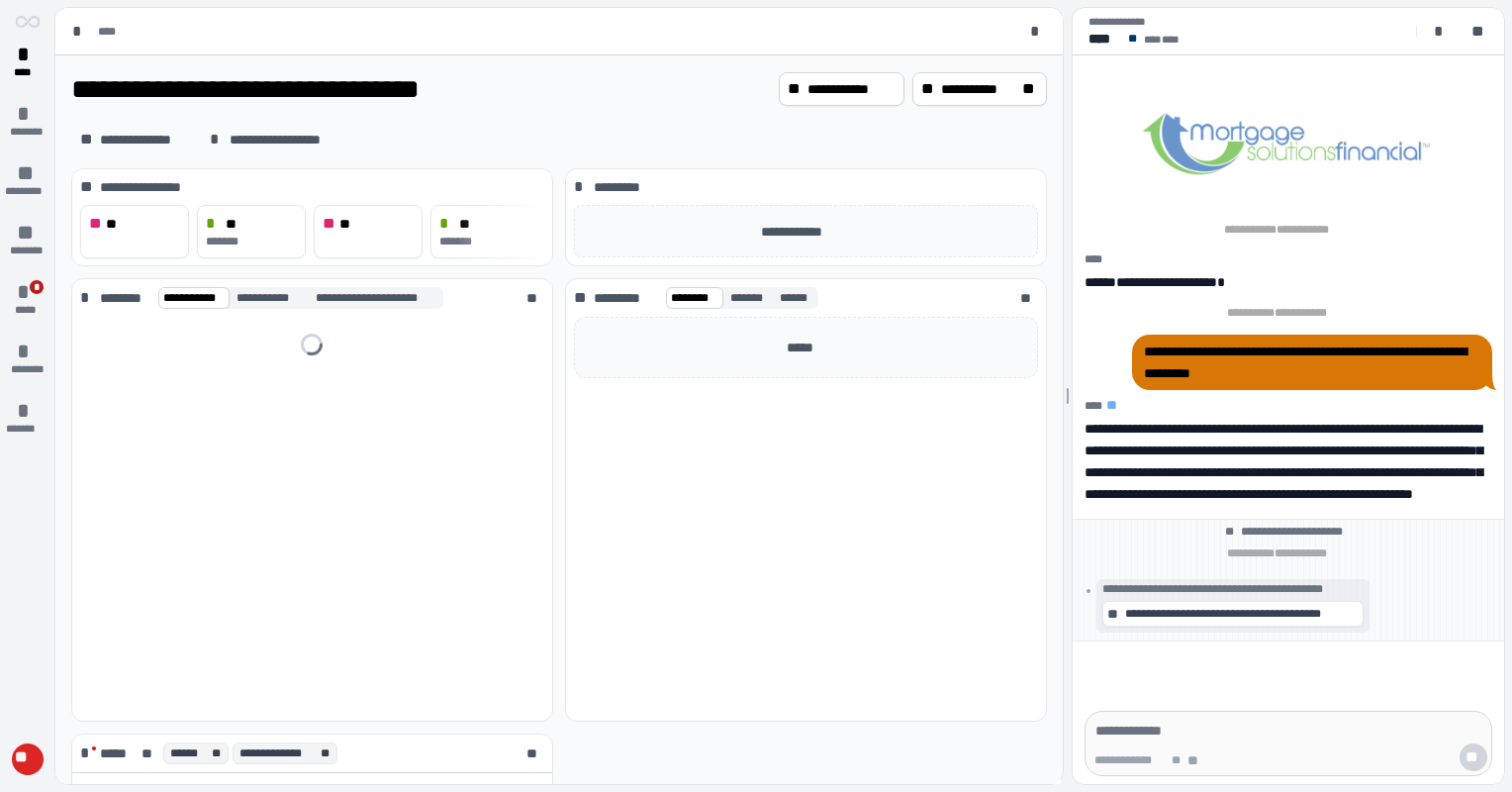scroll, scrollTop: 0, scrollLeft: 0, axis: both 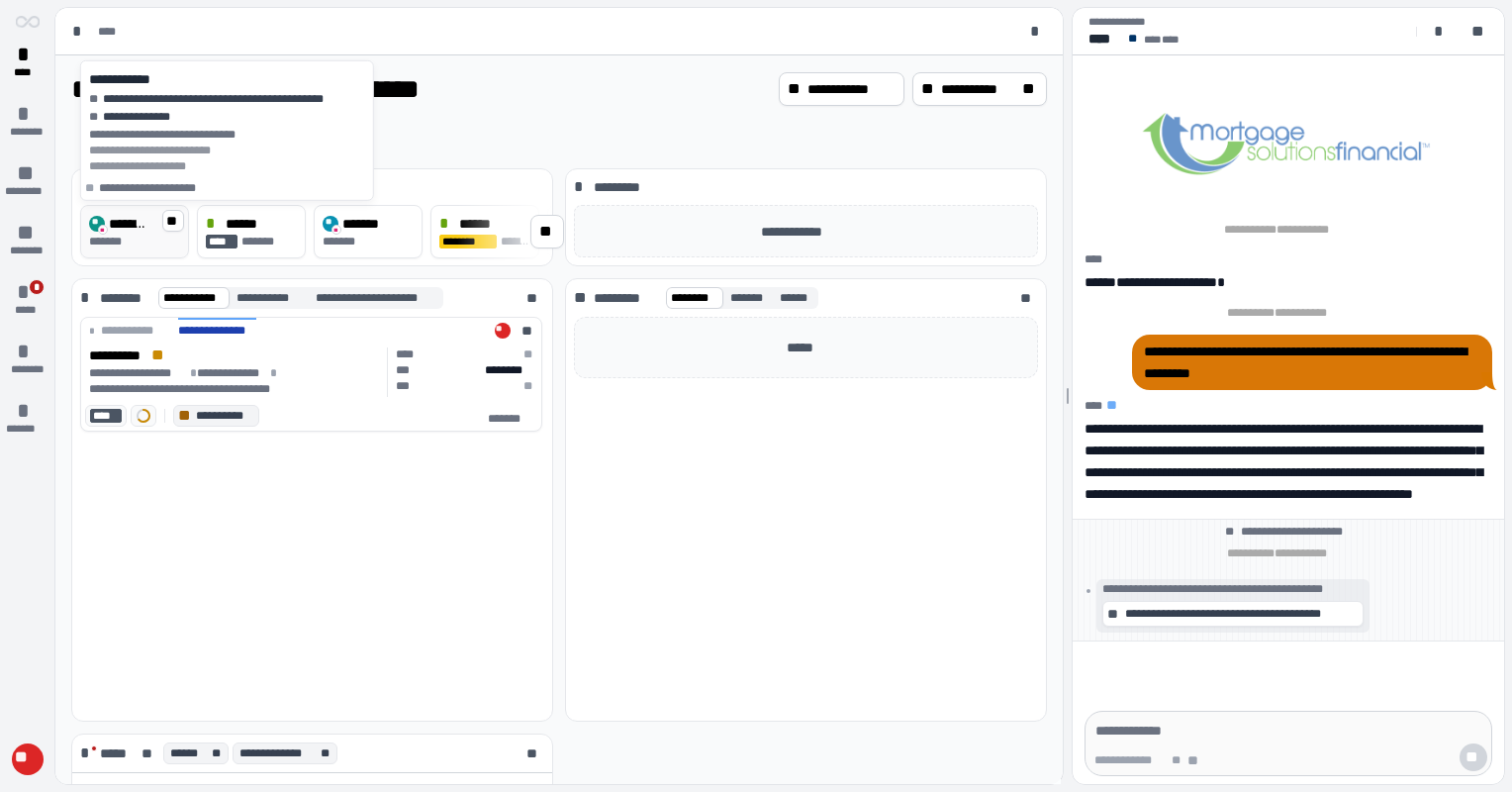 click on "*******" at bounding box center [111, 242] 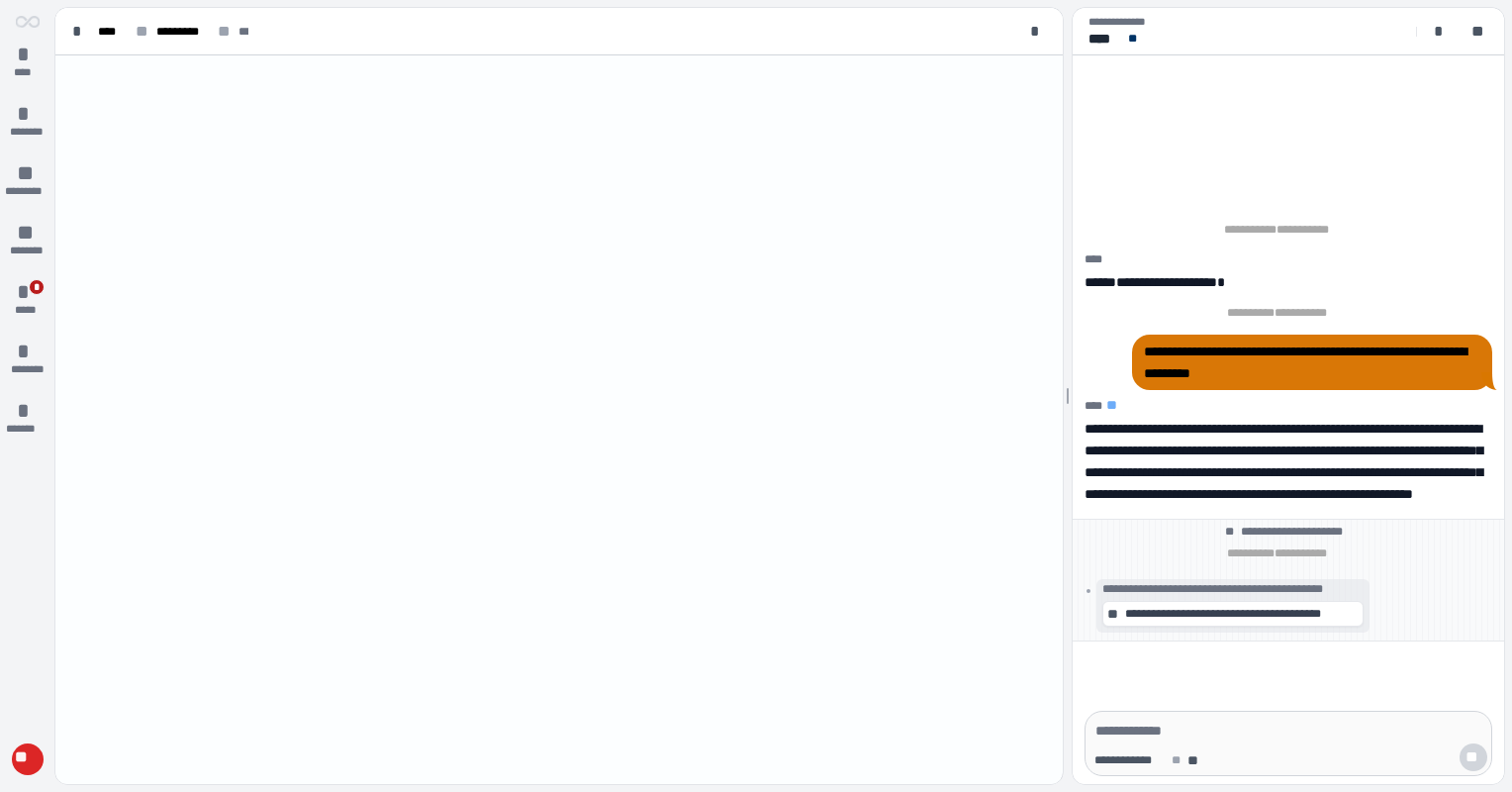 click at bounding box center [559, 420] 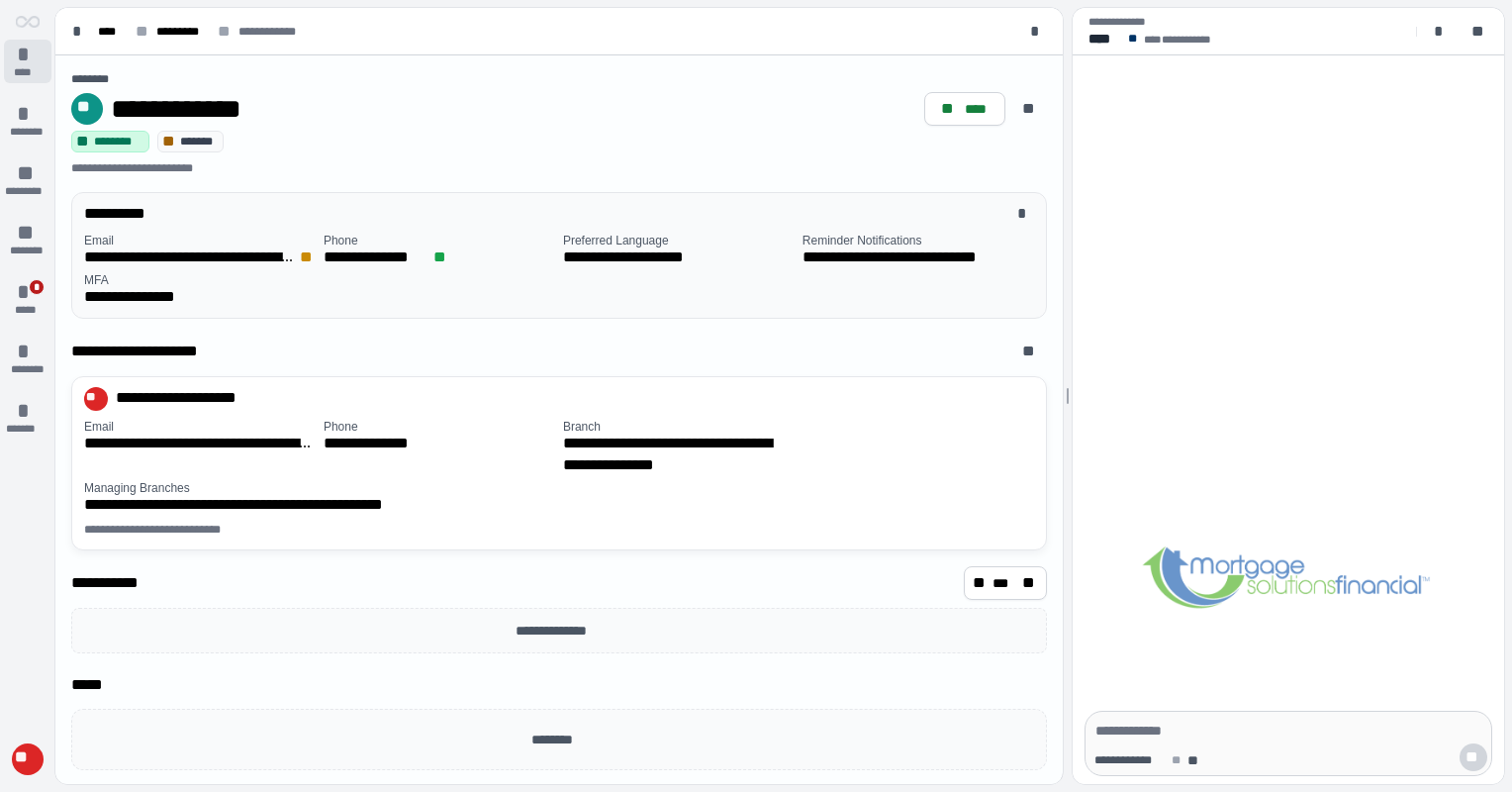 click on "****" at bounding box center (28, 72) 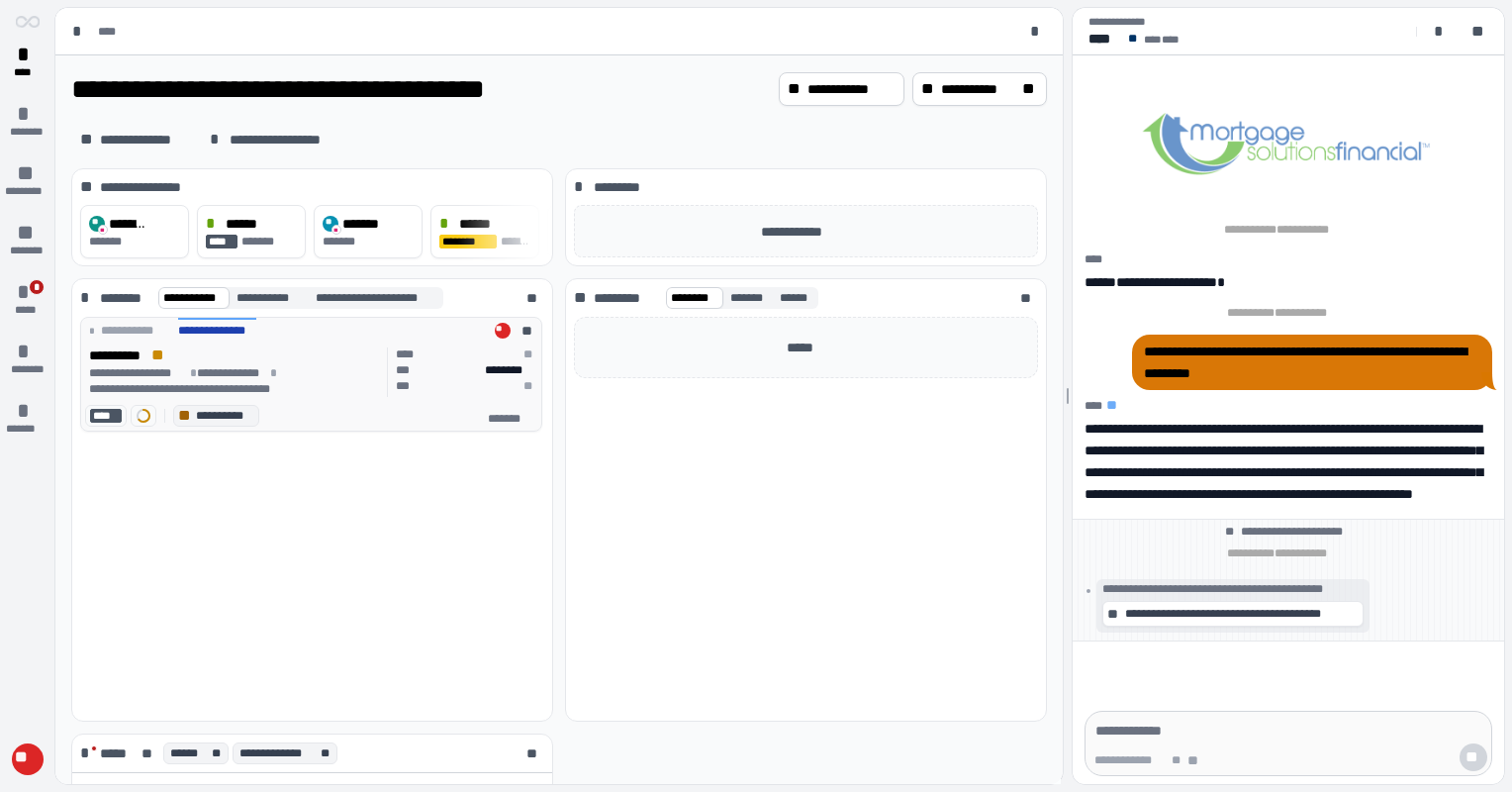click on "**********" at bounding box center (235, 355) 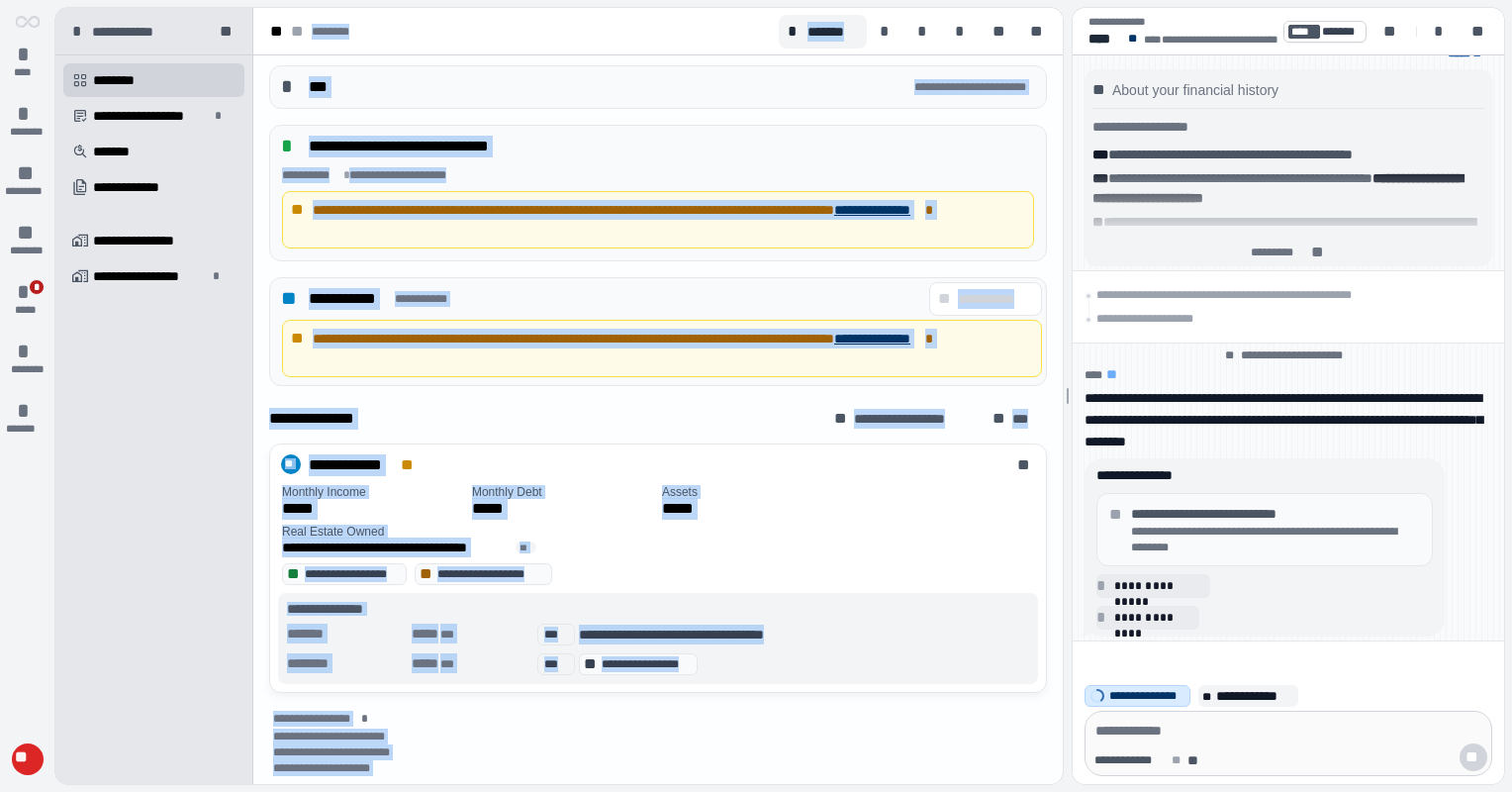 scroll, scrollTop: 807, scrollLeft: 0, axis: vertical 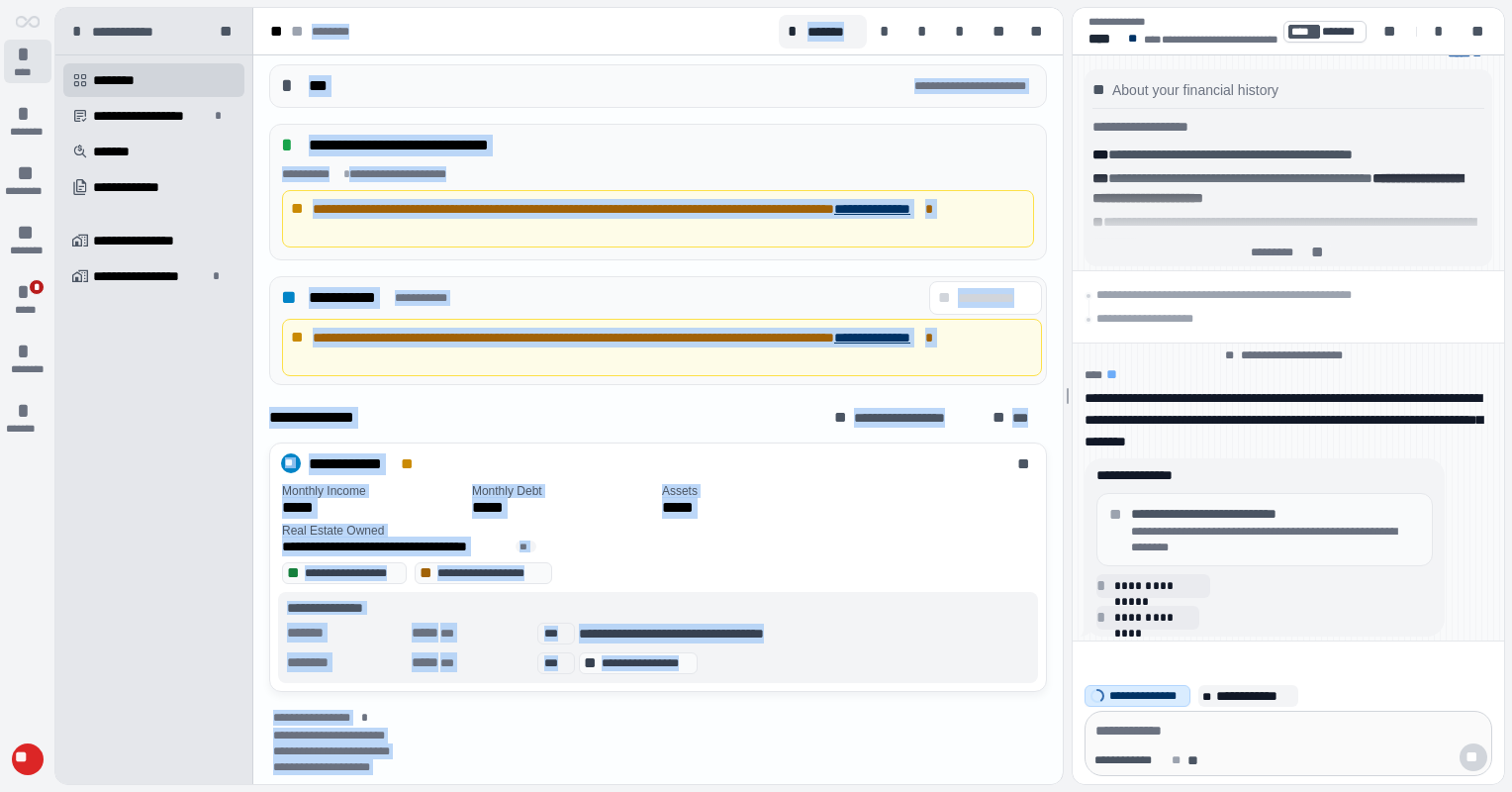 click on "*" at bounding box center (28, 54) 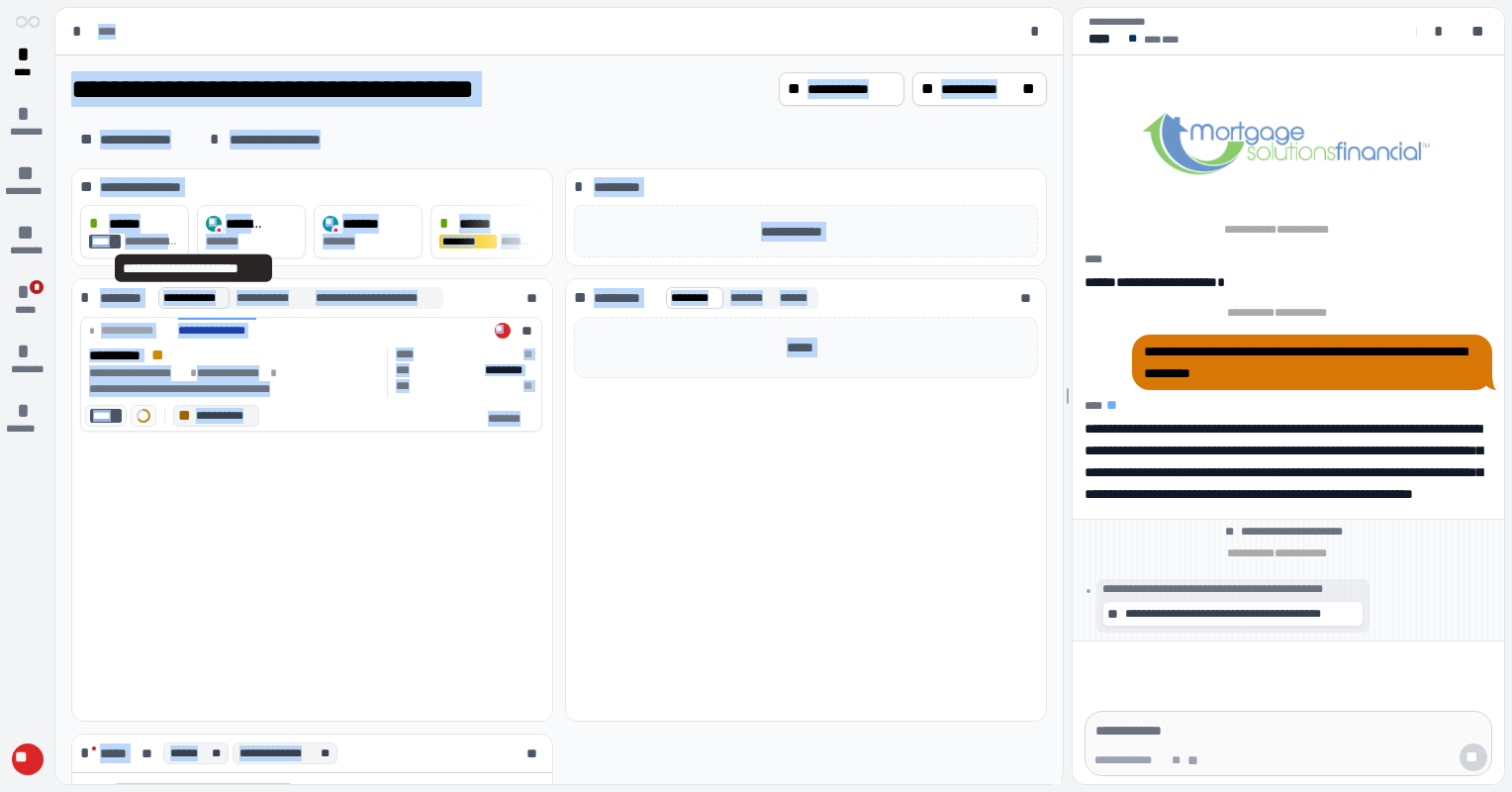 click on "**********" at bounding box center (194, 298) 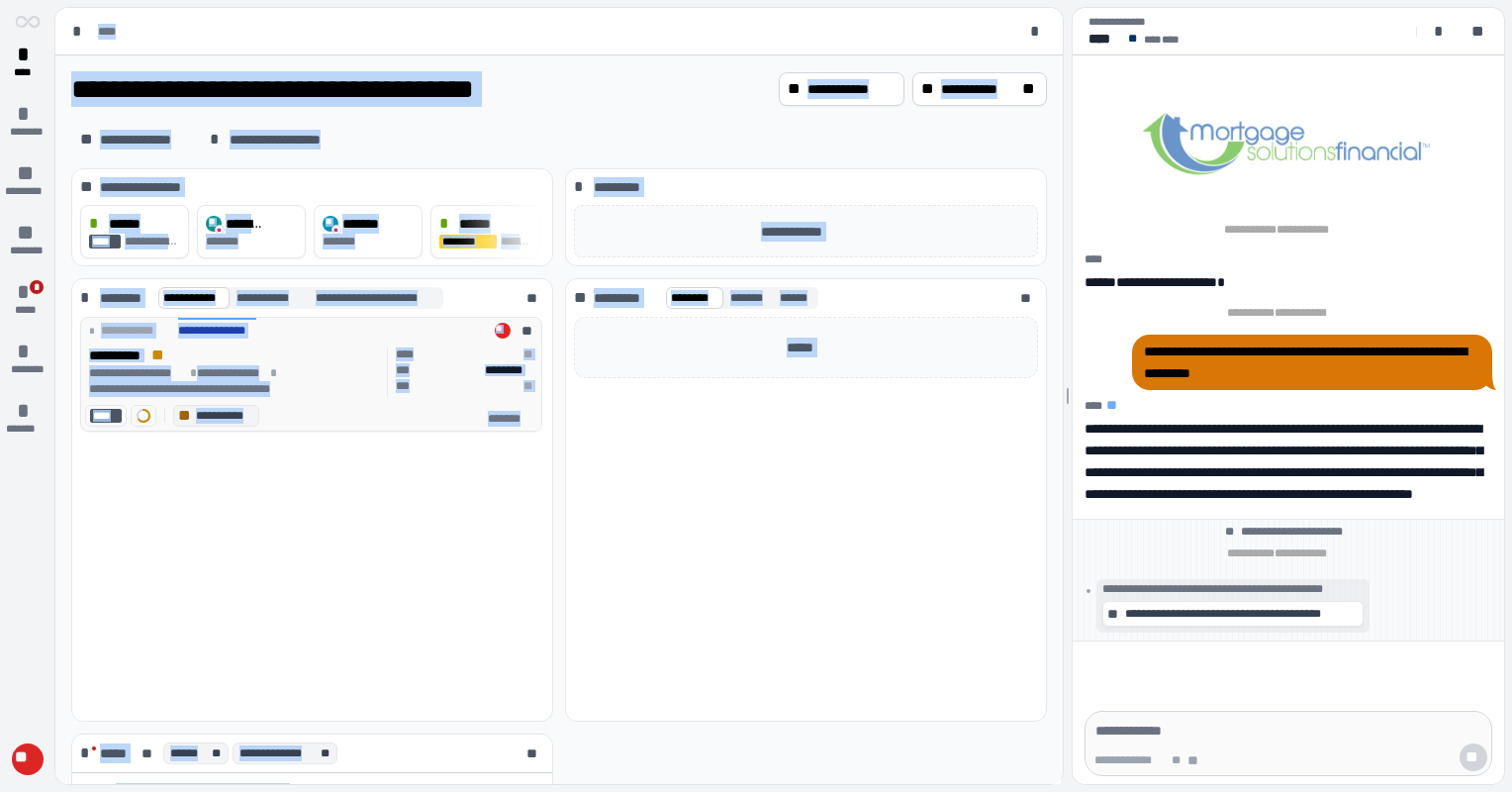 click on "**********" at bounding box center (311, 329) 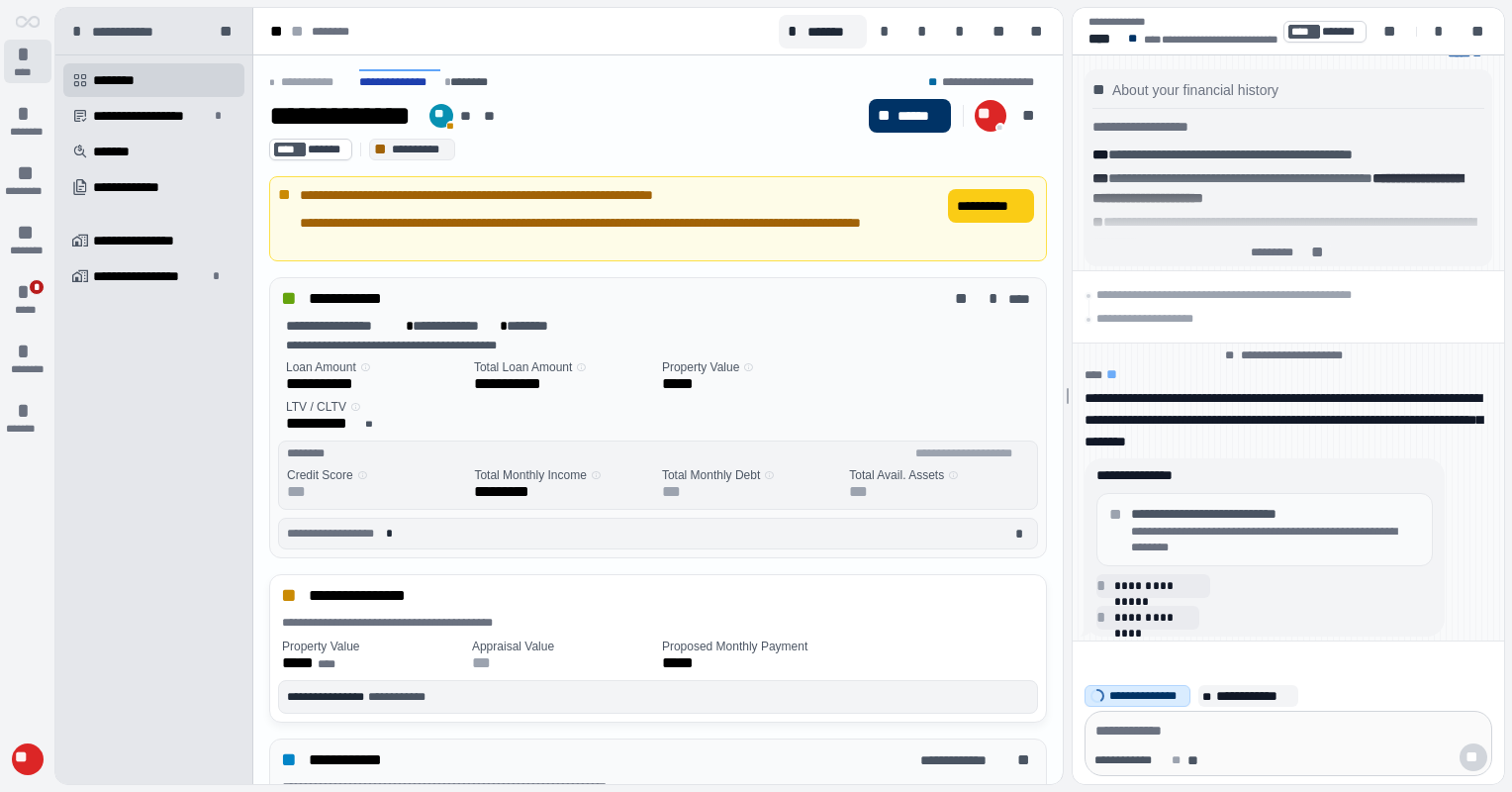 click on "****" at bounding box center (28, 72) 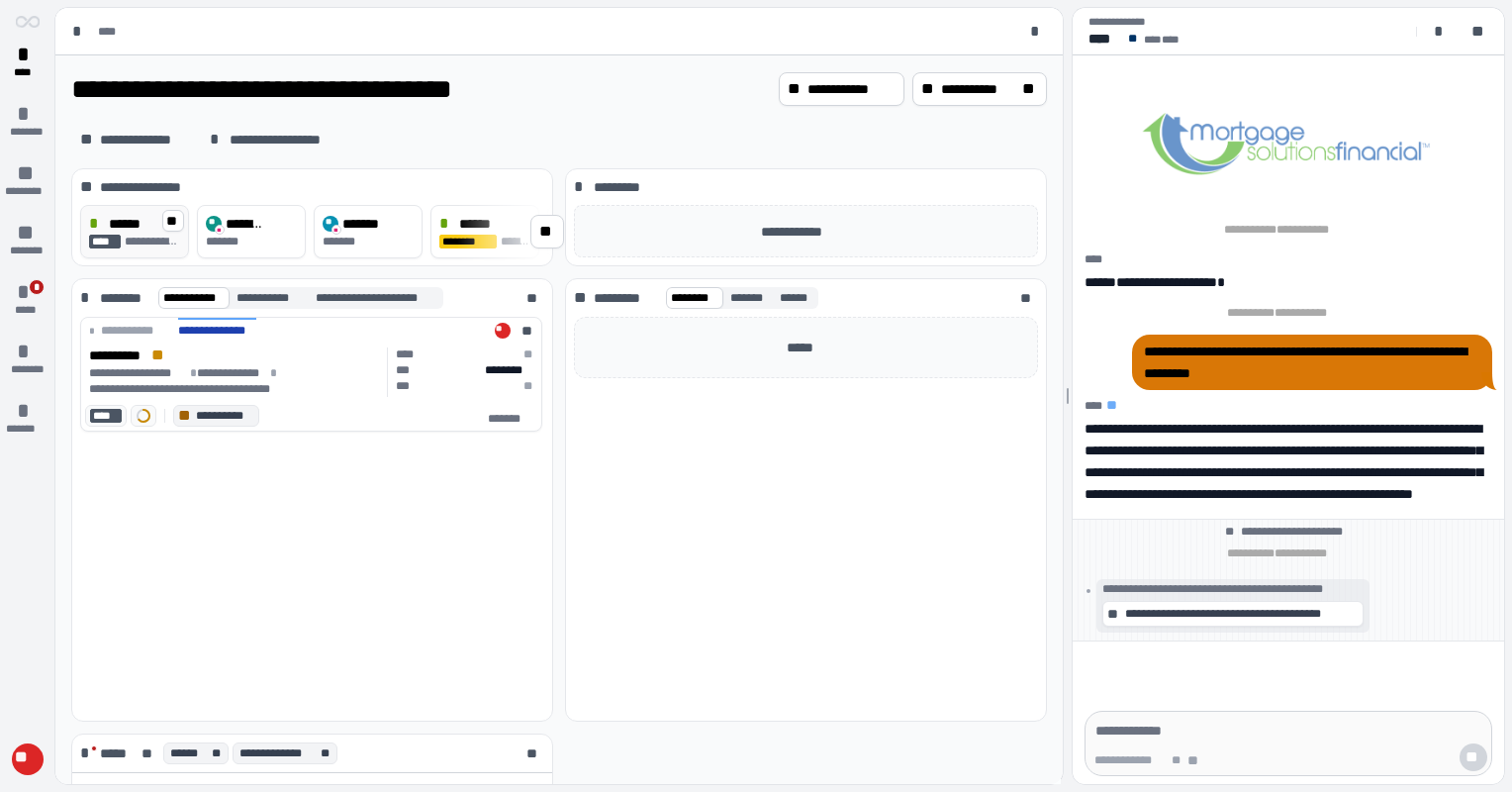 click on "**********" at bounding box center [152, 242] 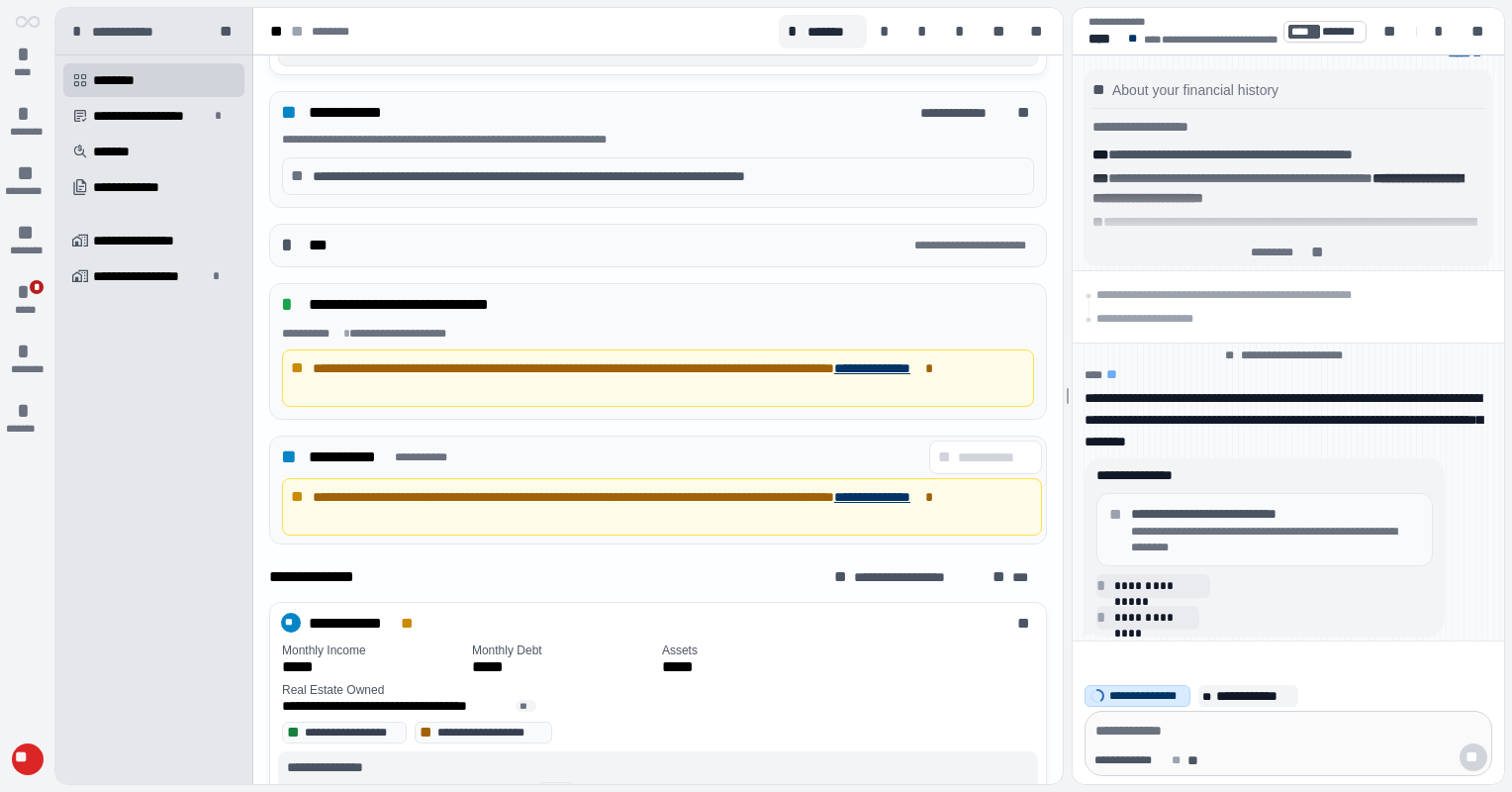 scroll, scrollTop: 693, scrollLeft: 0, axis: vertical 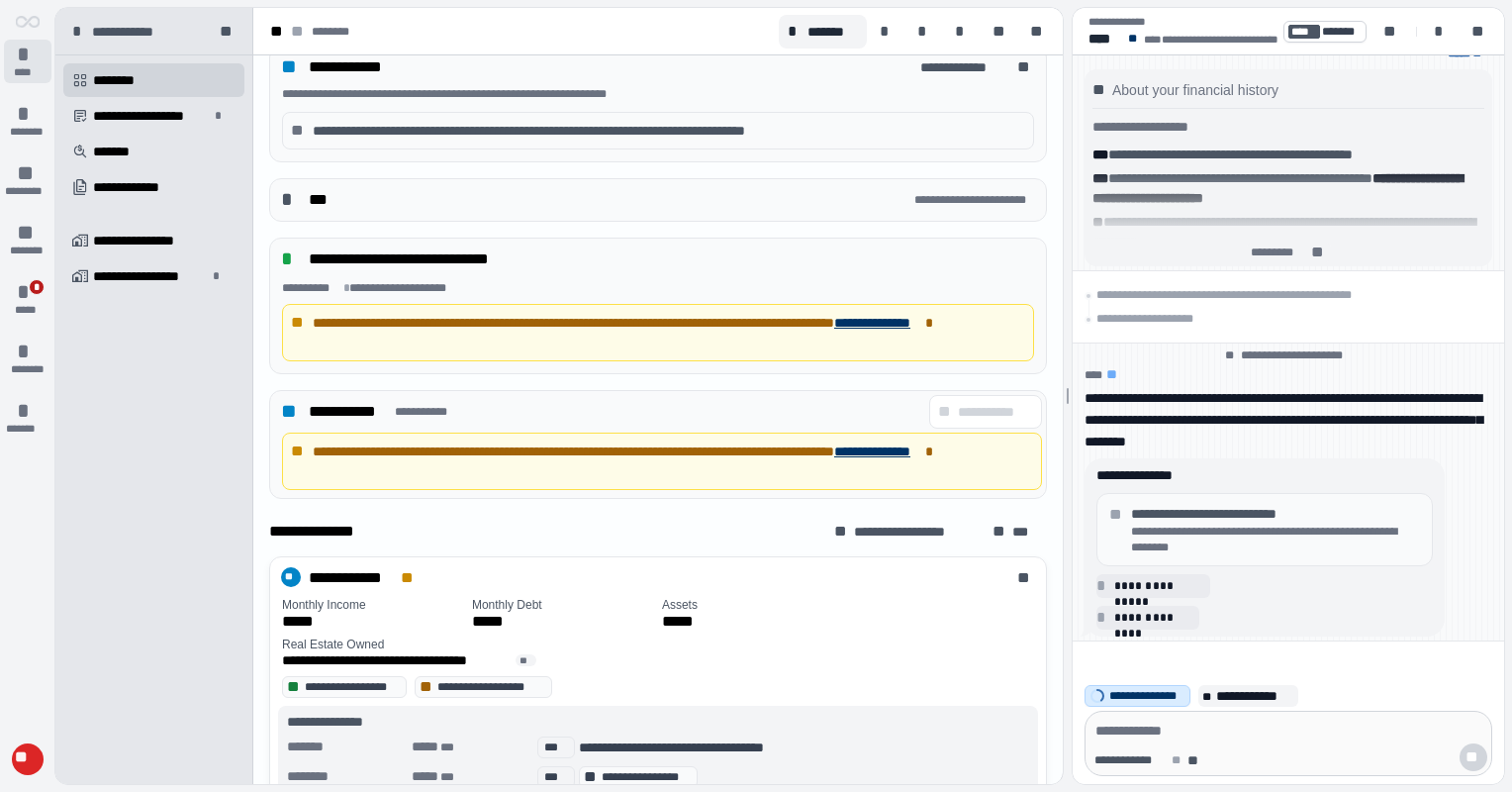 click on "*" at bounding box center (28, 54) 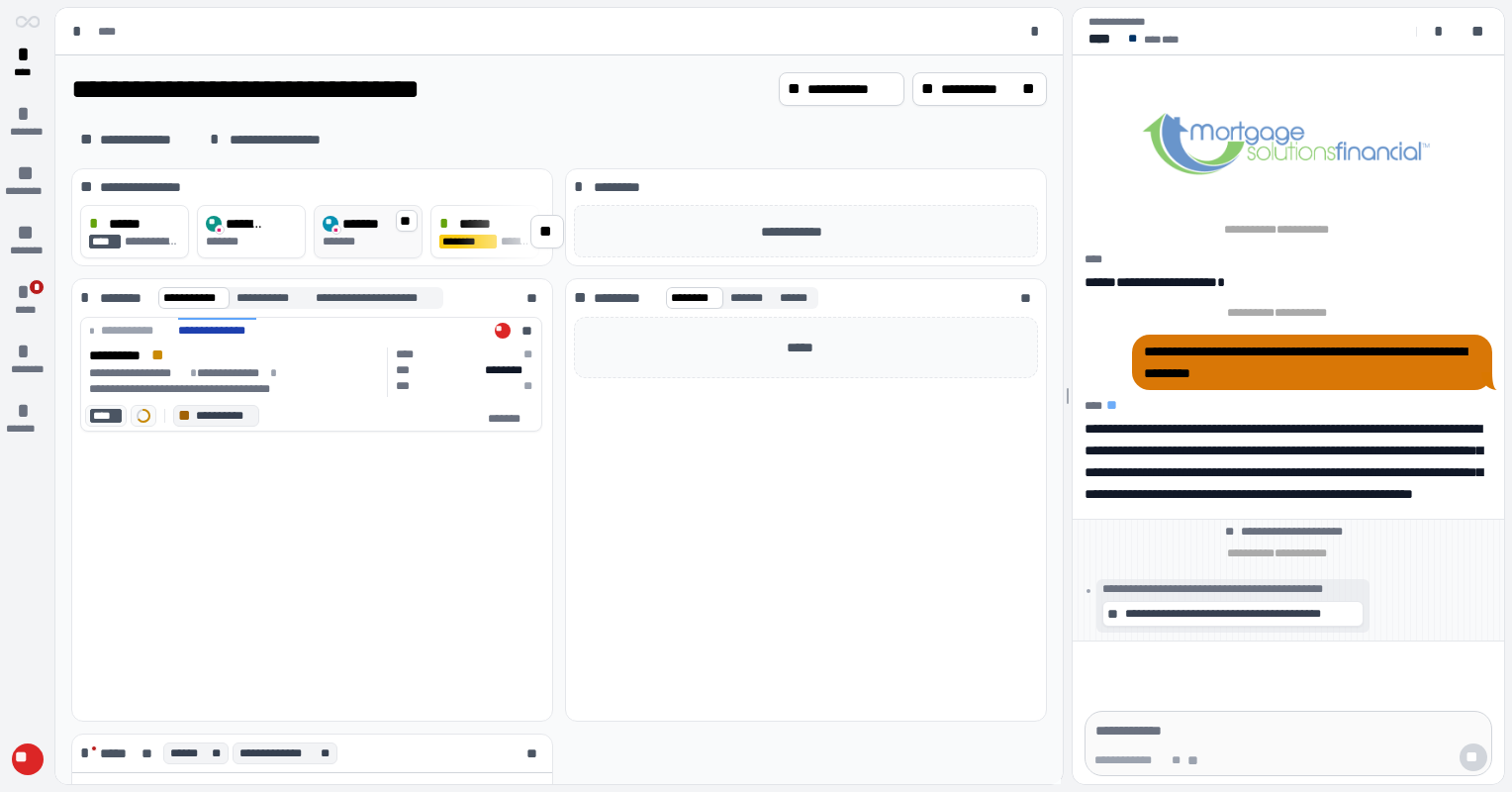 click on "*******" at bounding box center (364, 224) 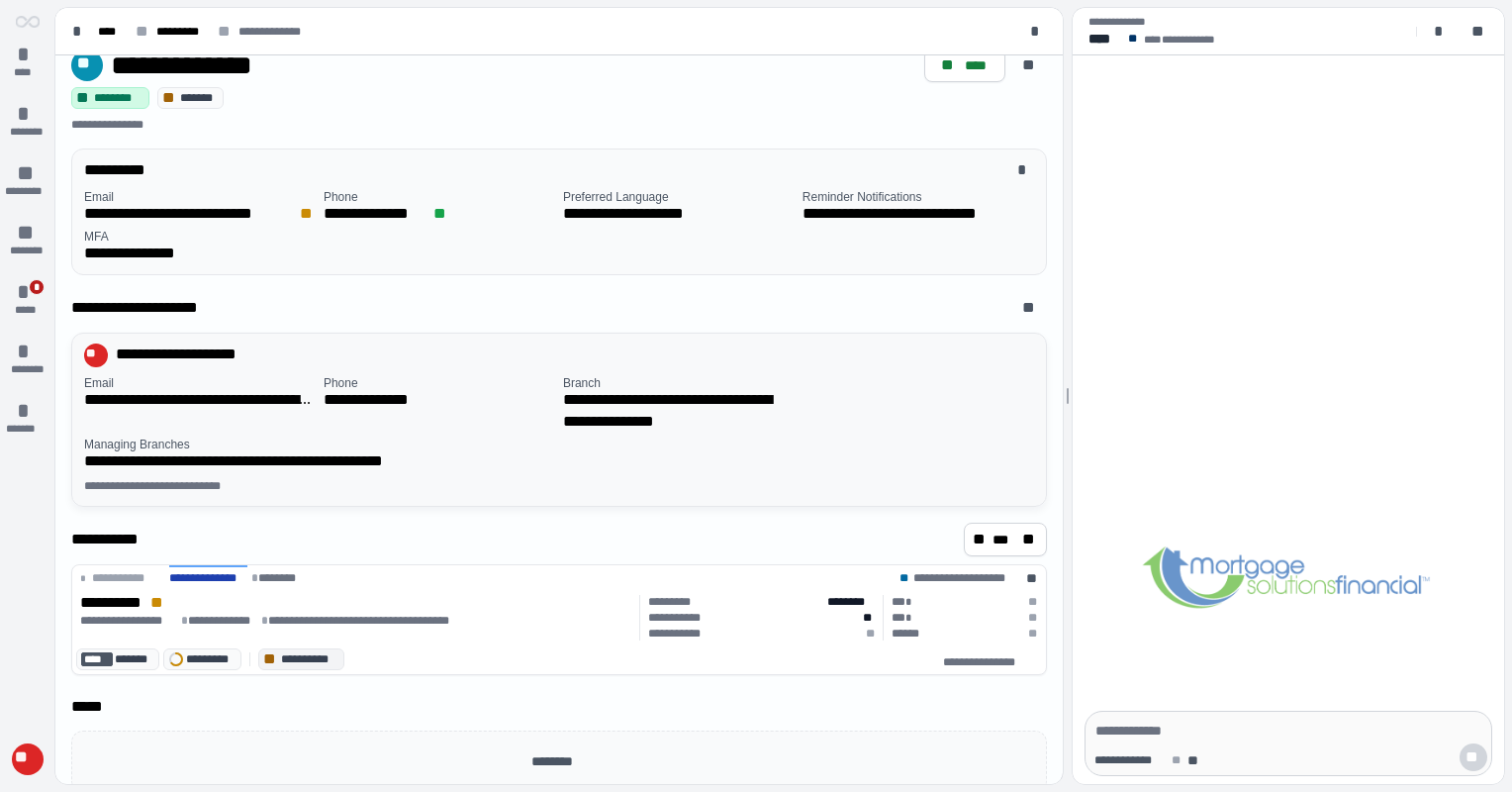 scroll, scrollTop: 64, scrollLeft: 0, axis: vertical 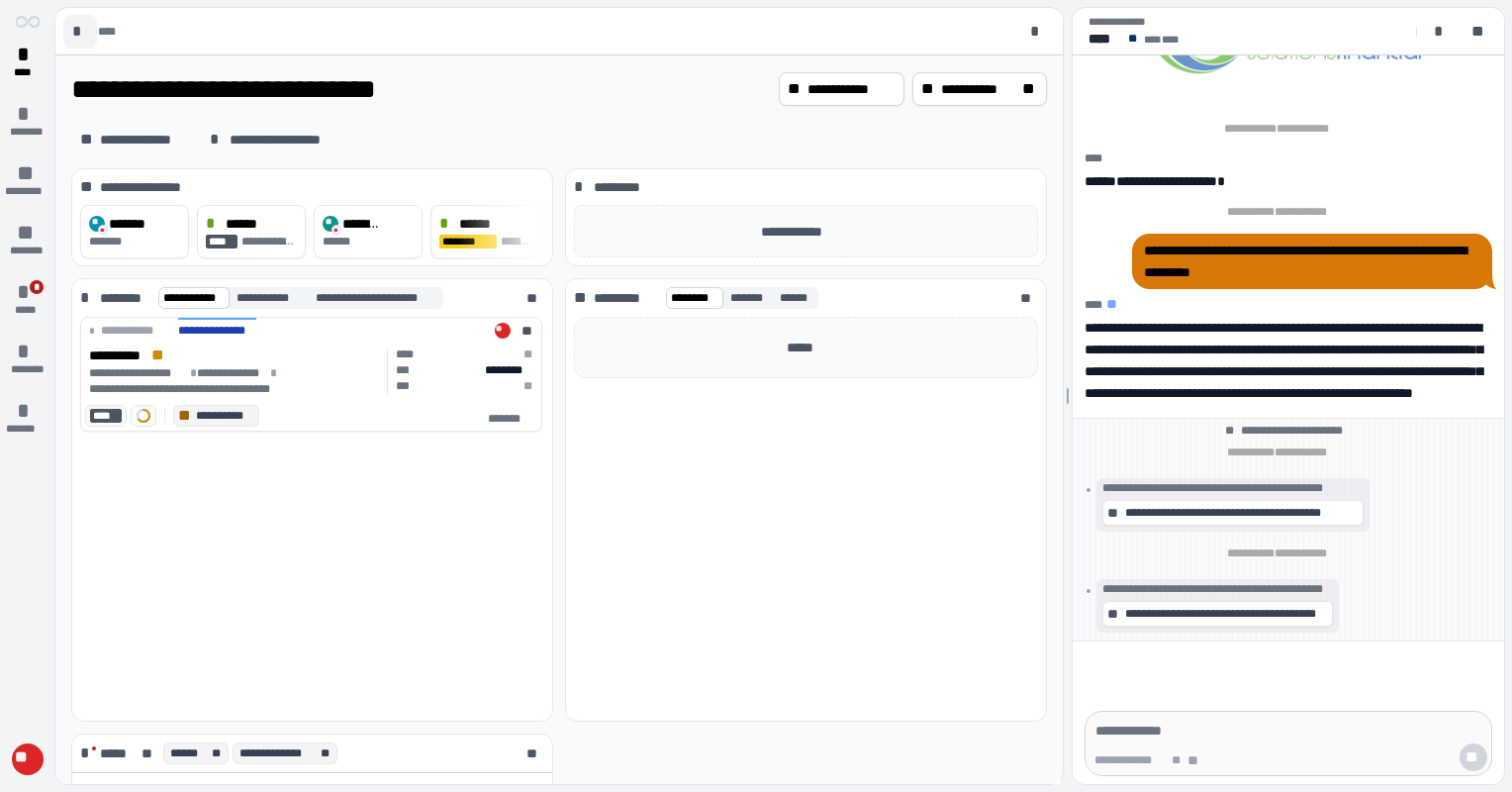 click on "*" at bounding box center [80, 32] 